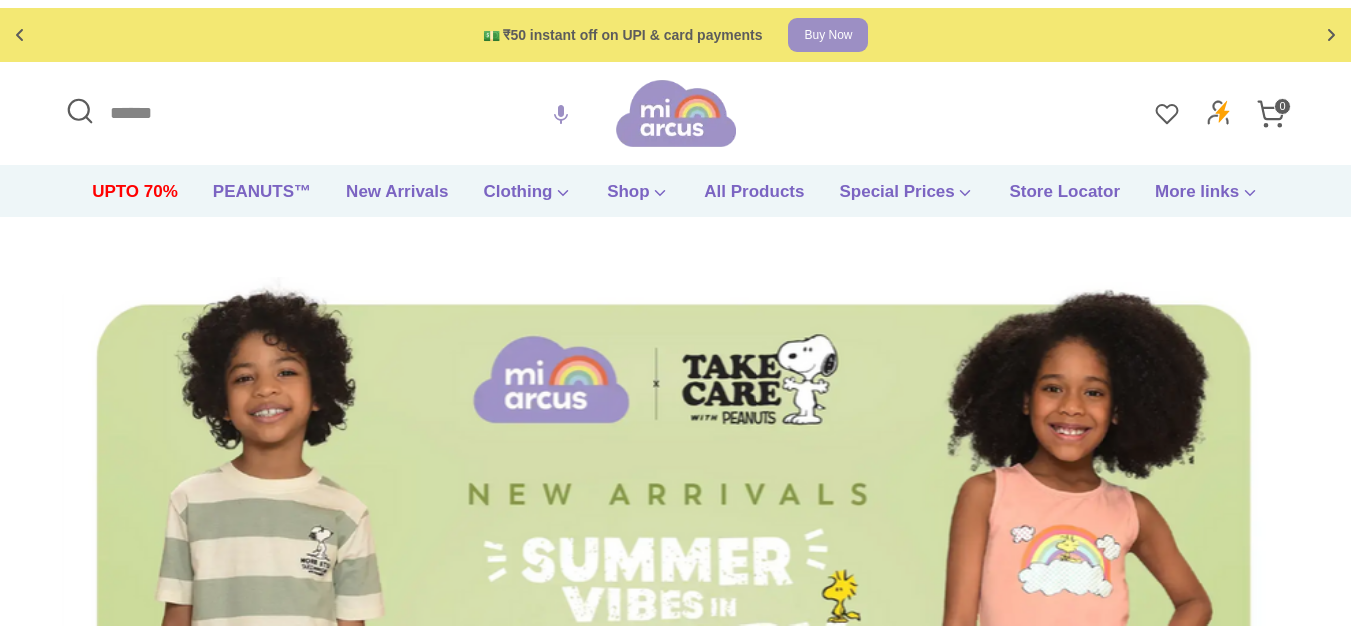 scroll, scrollTop: 0, scrollLeft: 0, axis: both 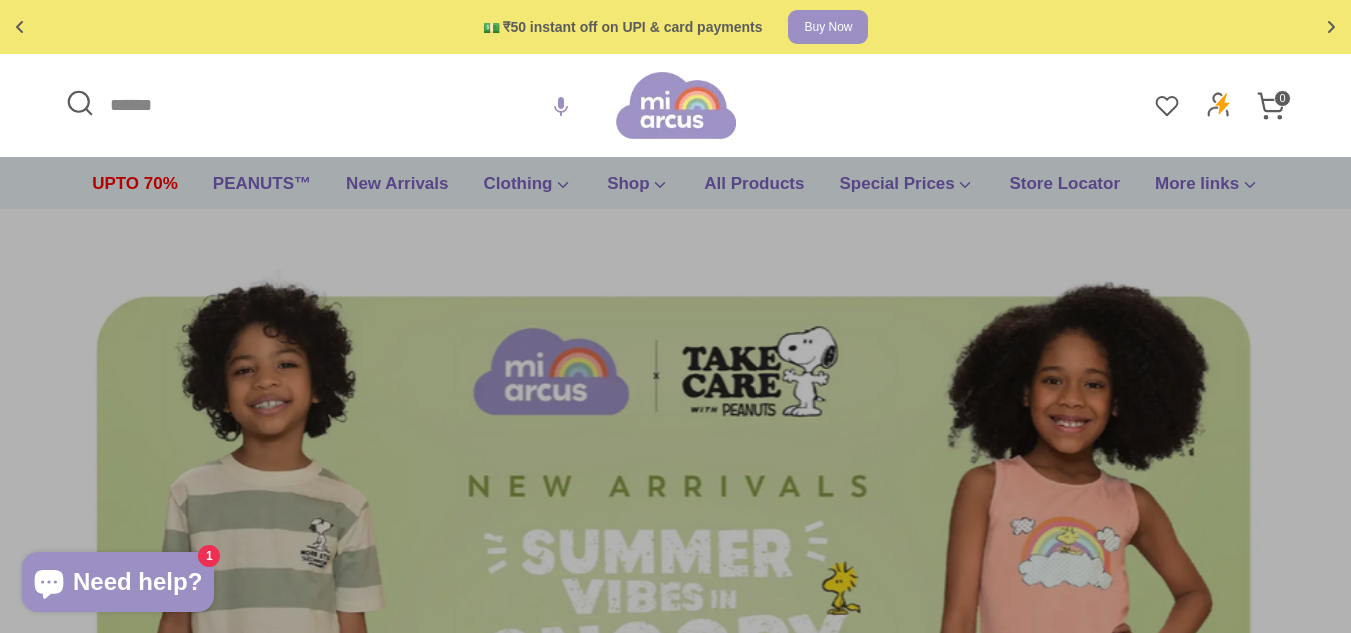 click on "Search" at bounding box center [338, 105] 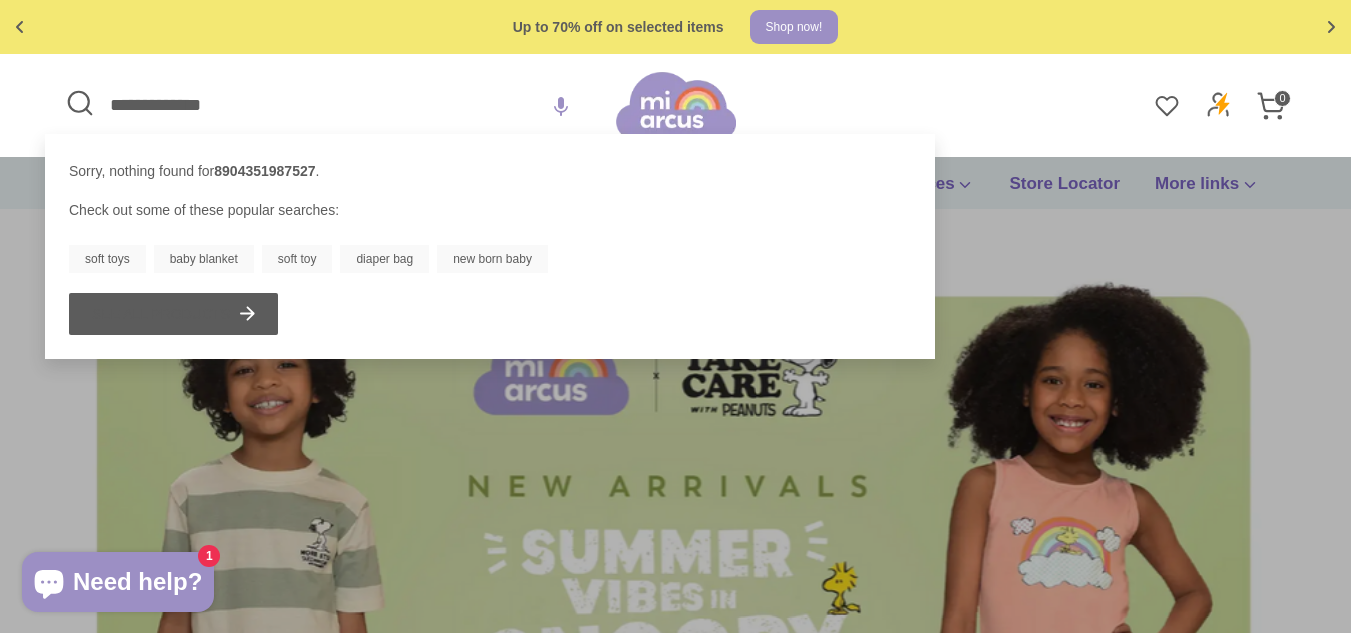 type on "**********" 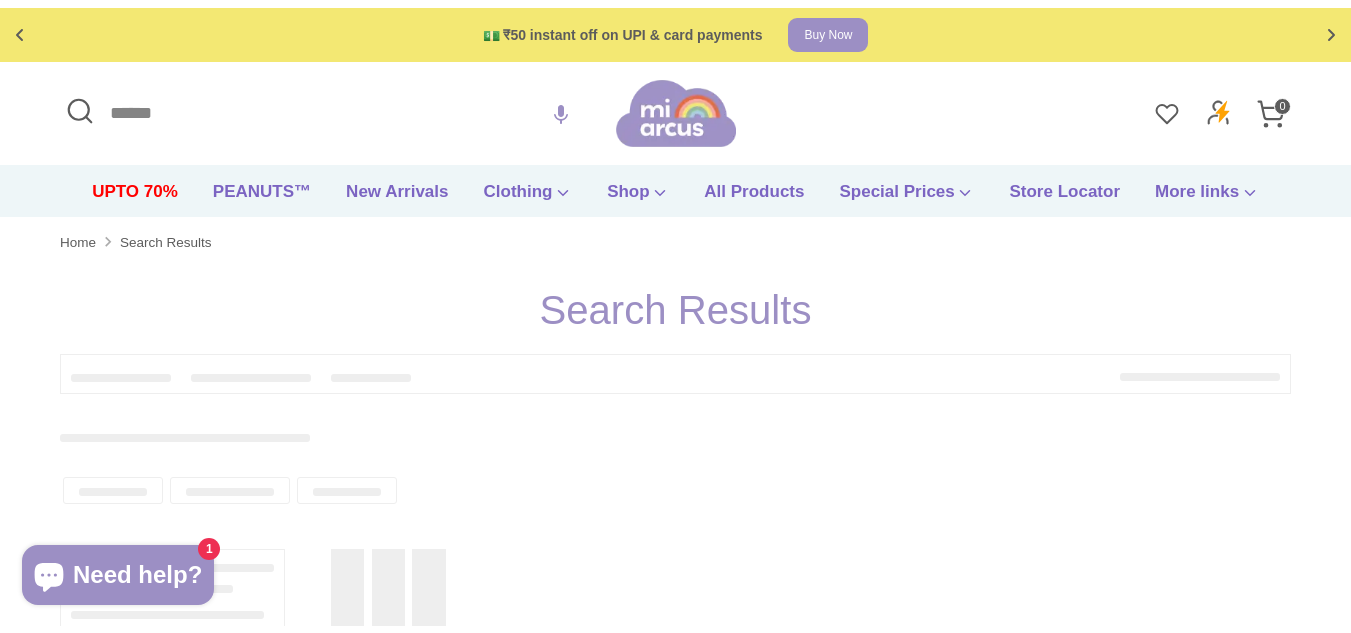 scroll, scrollTop: 0, scrollLeft: 0, axis: both 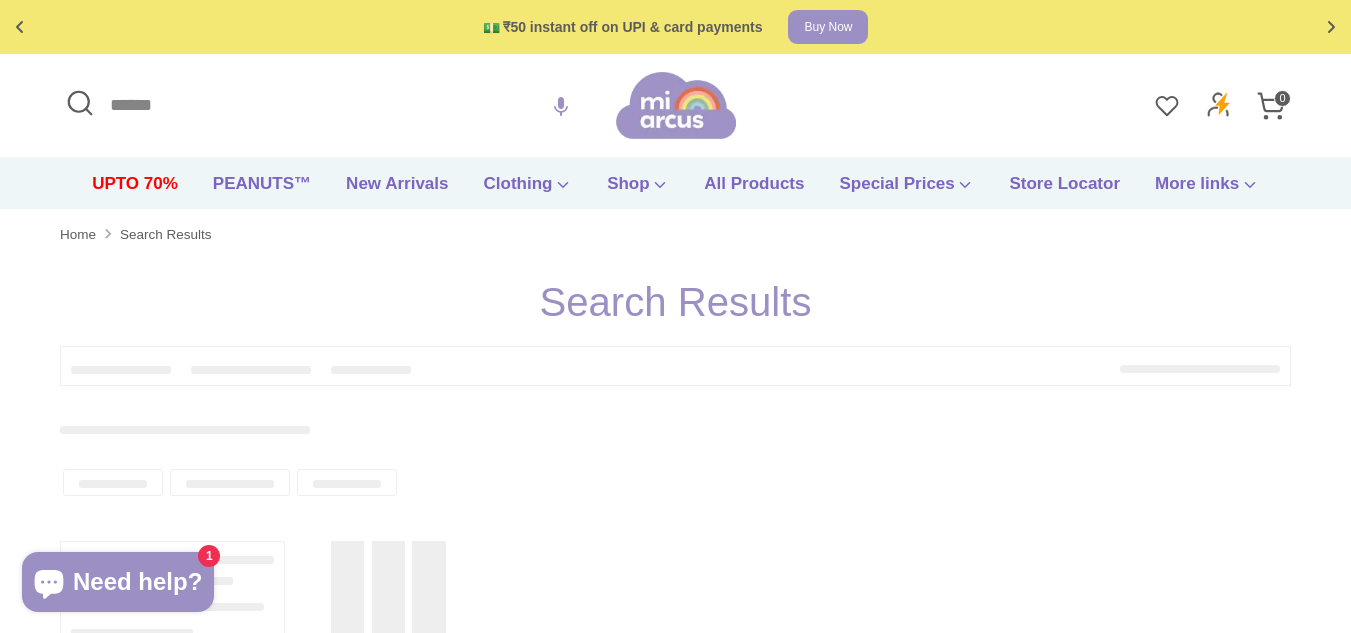 type on "**********" 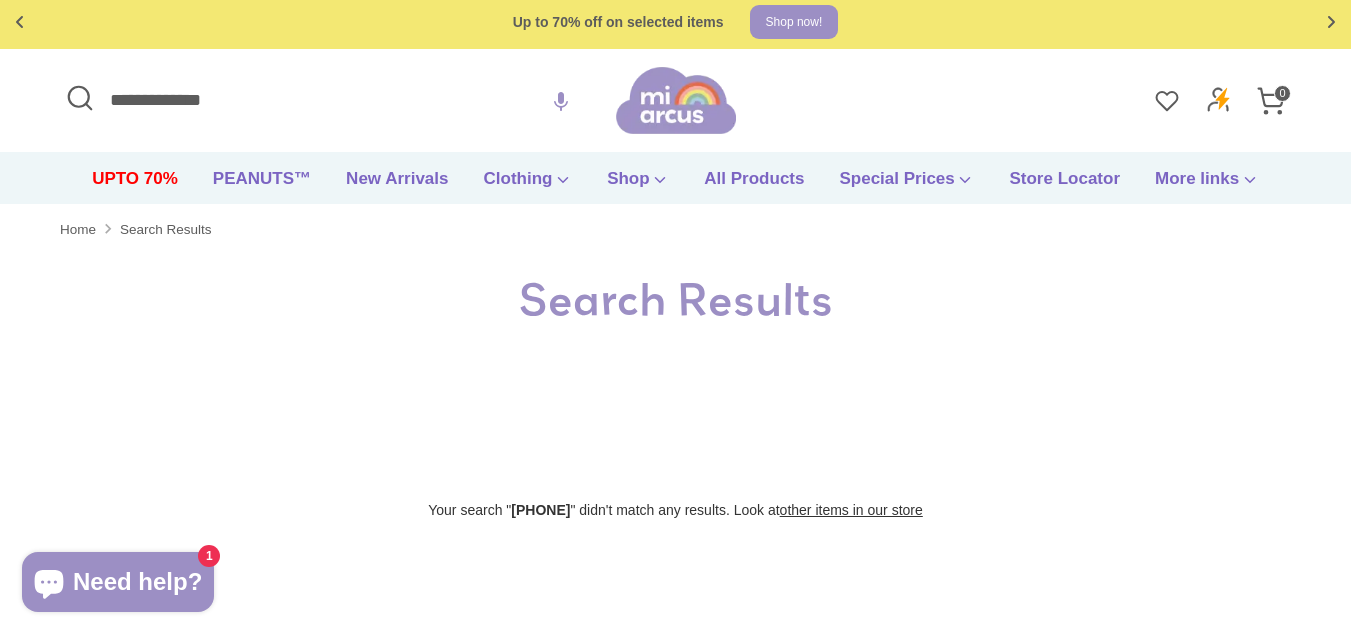 scroll, scrollTop: 0, scrollLeft: 0, axis: both 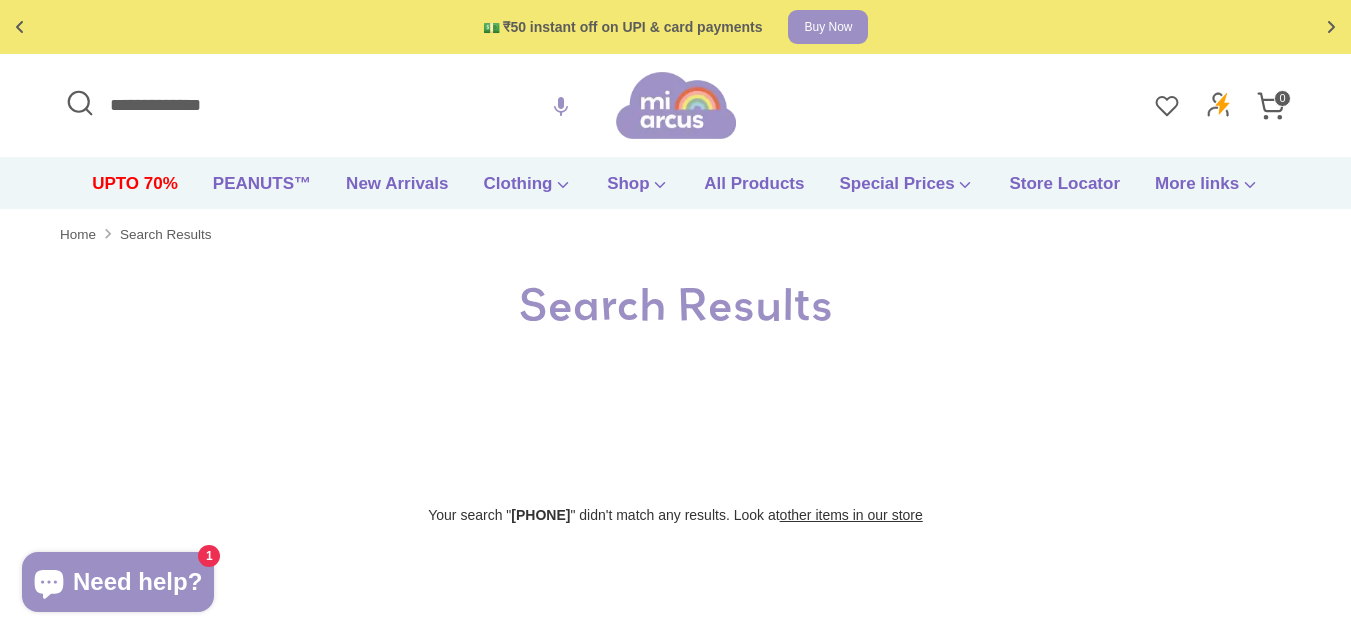 click on "**********" at bounding box center (338, 105) 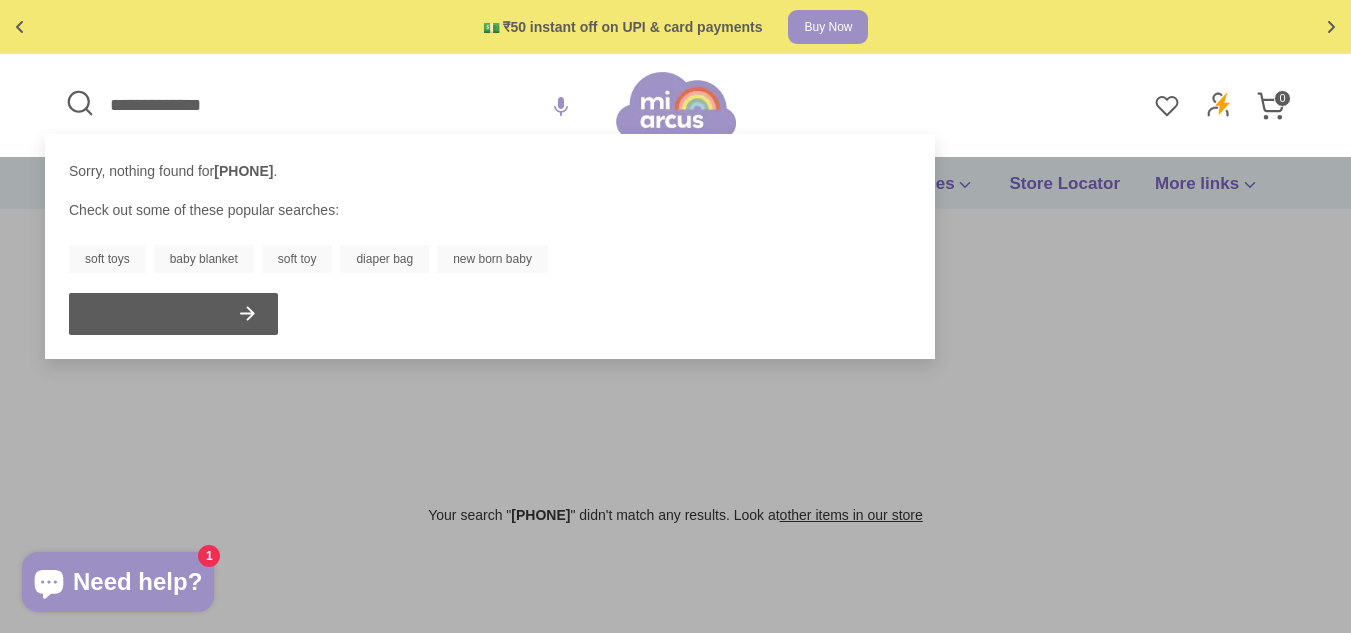 paste on "**********" 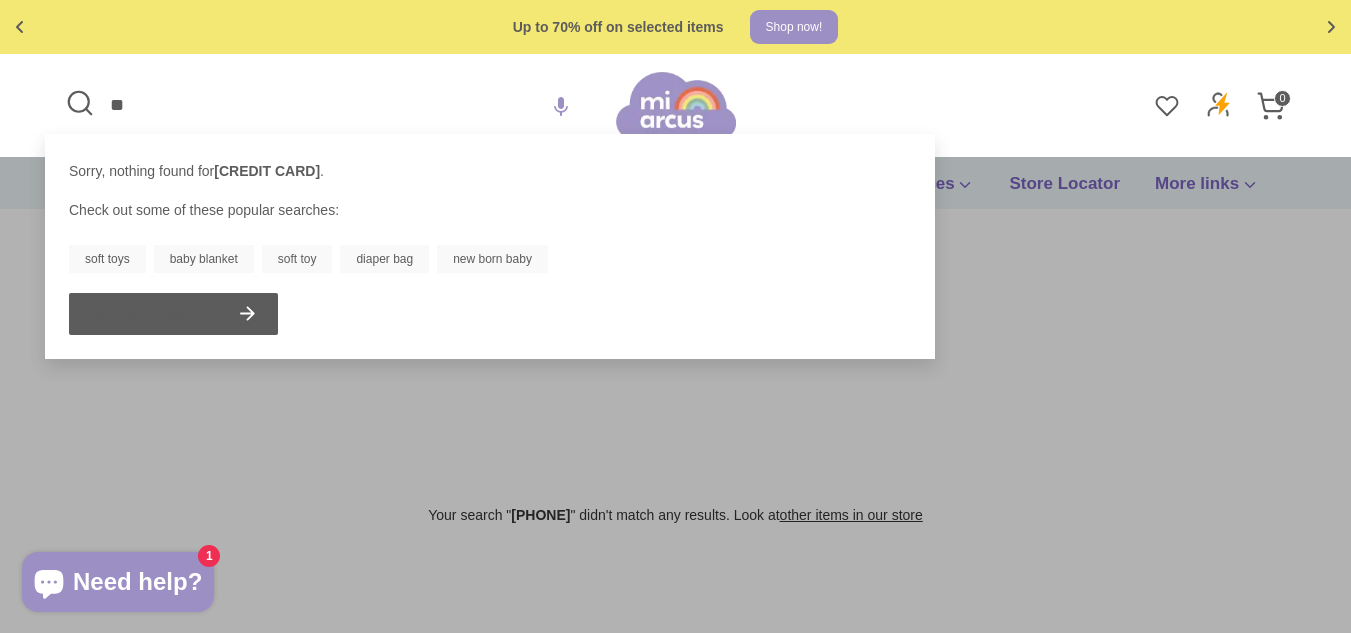 type on "*" 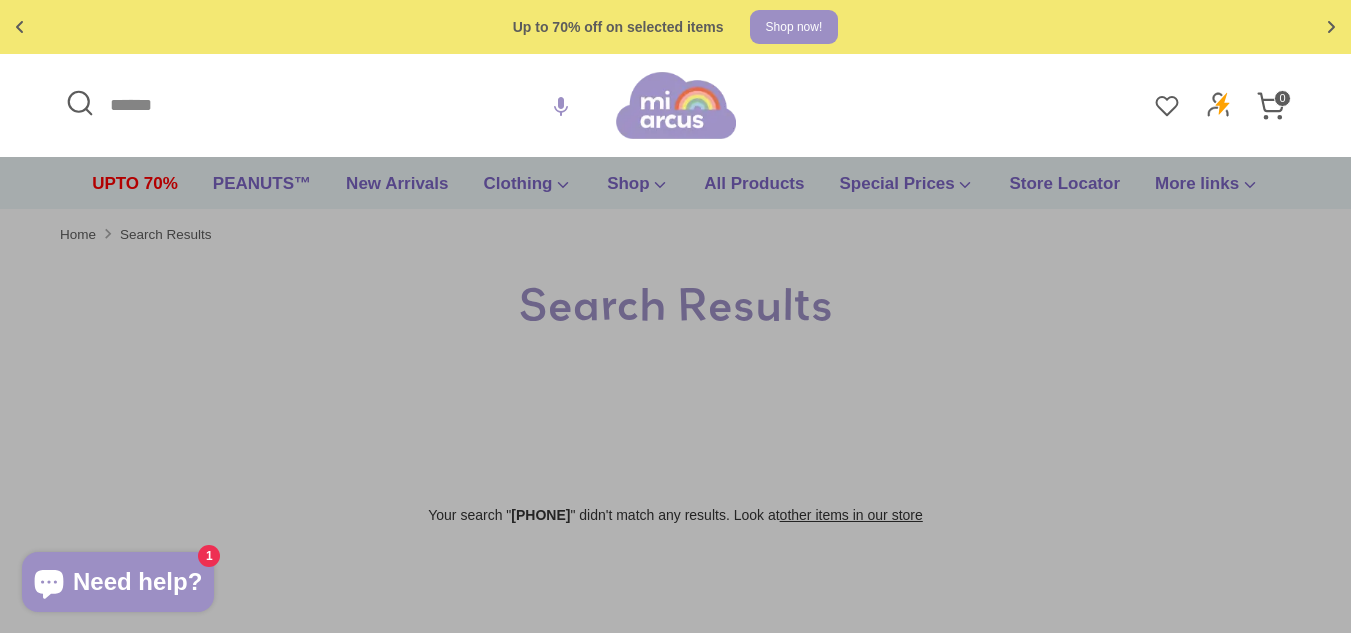 paste on "**********" 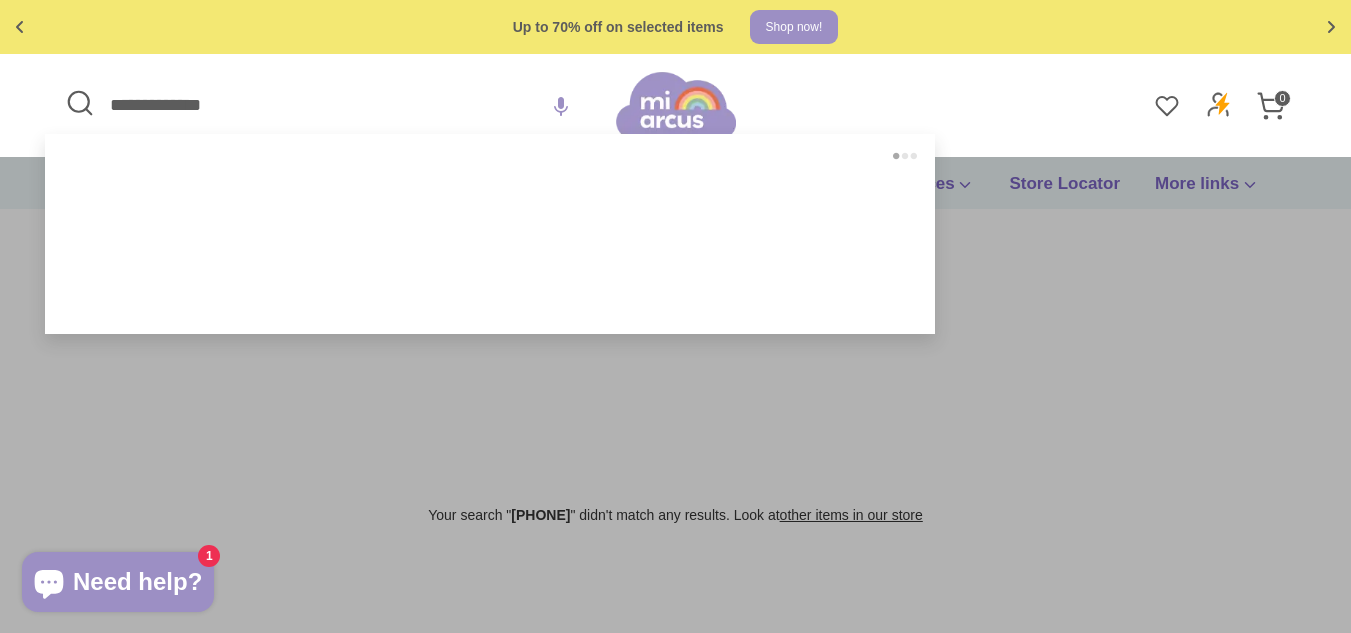 type on "**********" 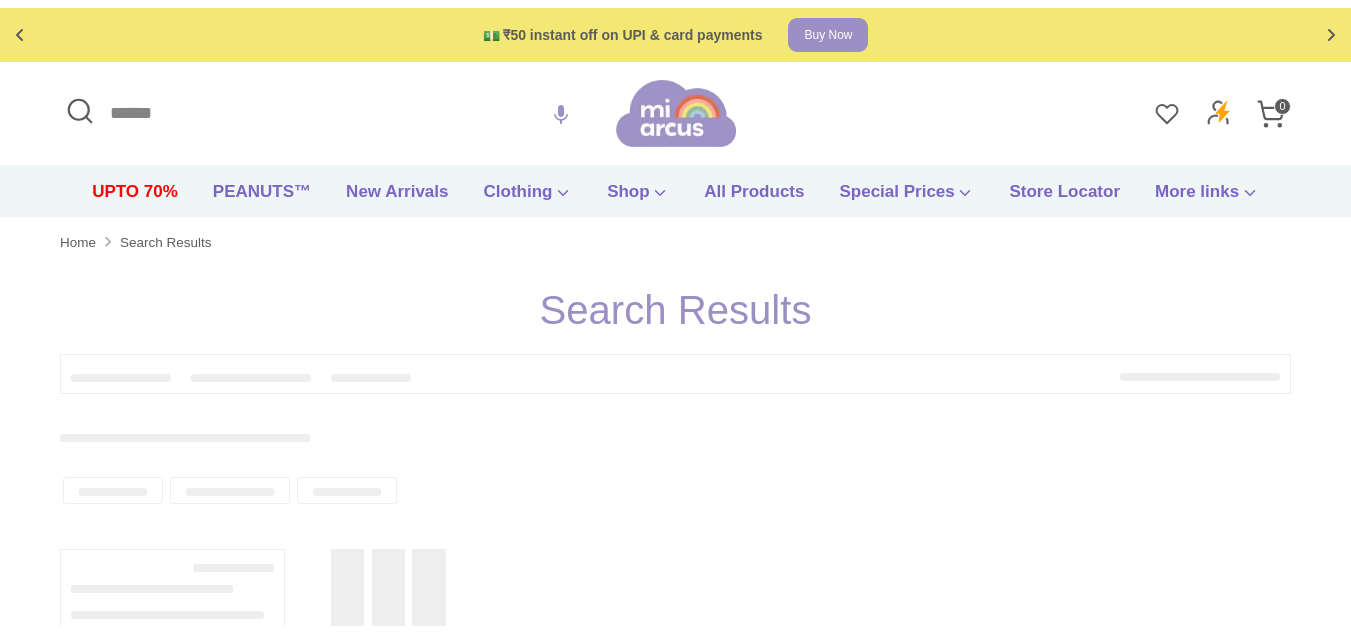 scroll, scrollTop: 0, scrollLeft: 0, axis: both 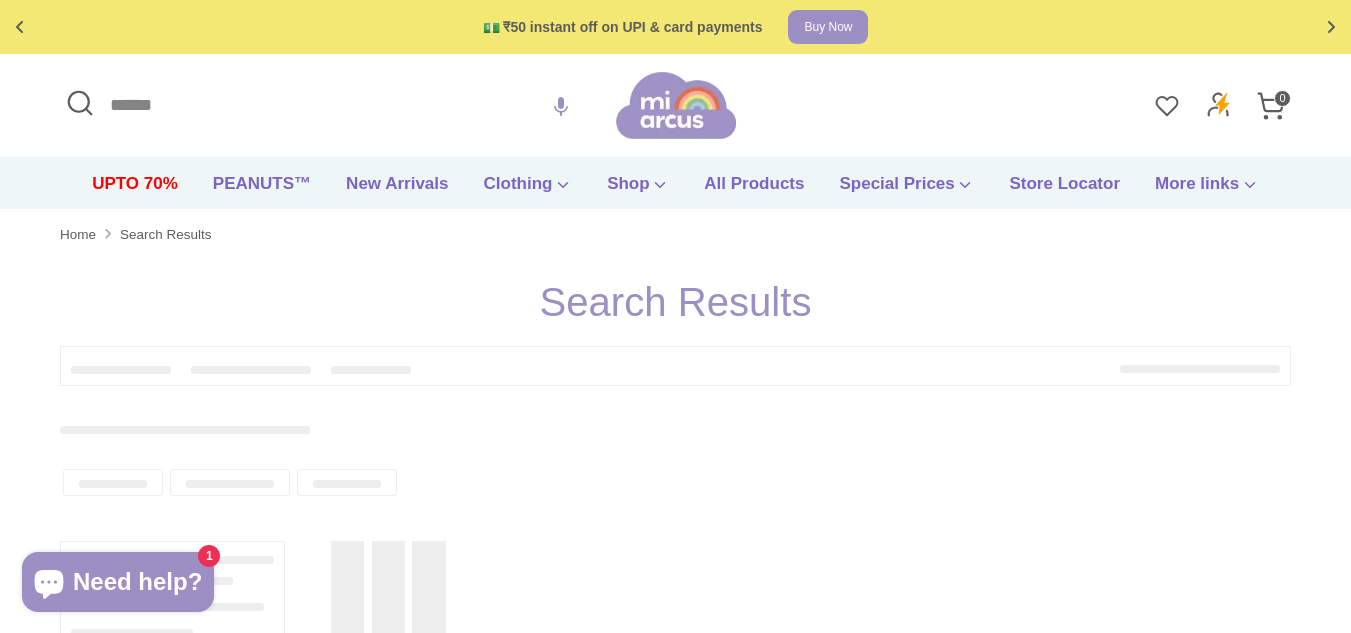 type on "**********" 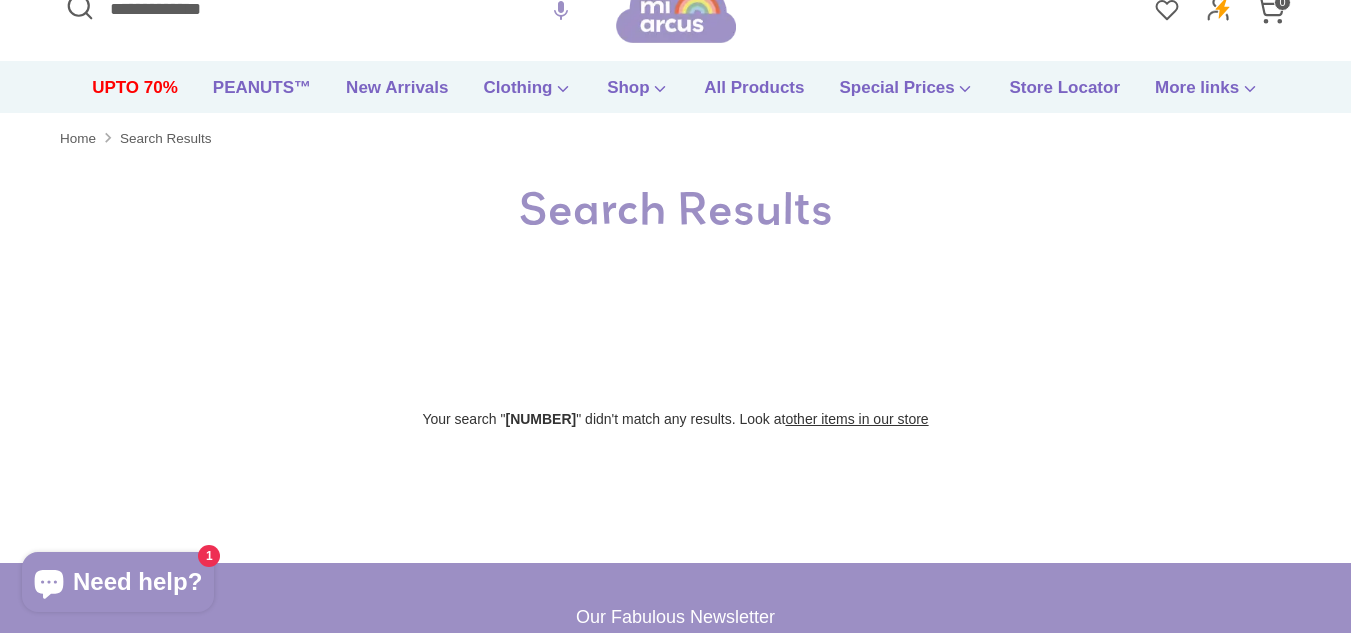 scroll, scrollTop: 0, scrollLeft: 0, axis: both 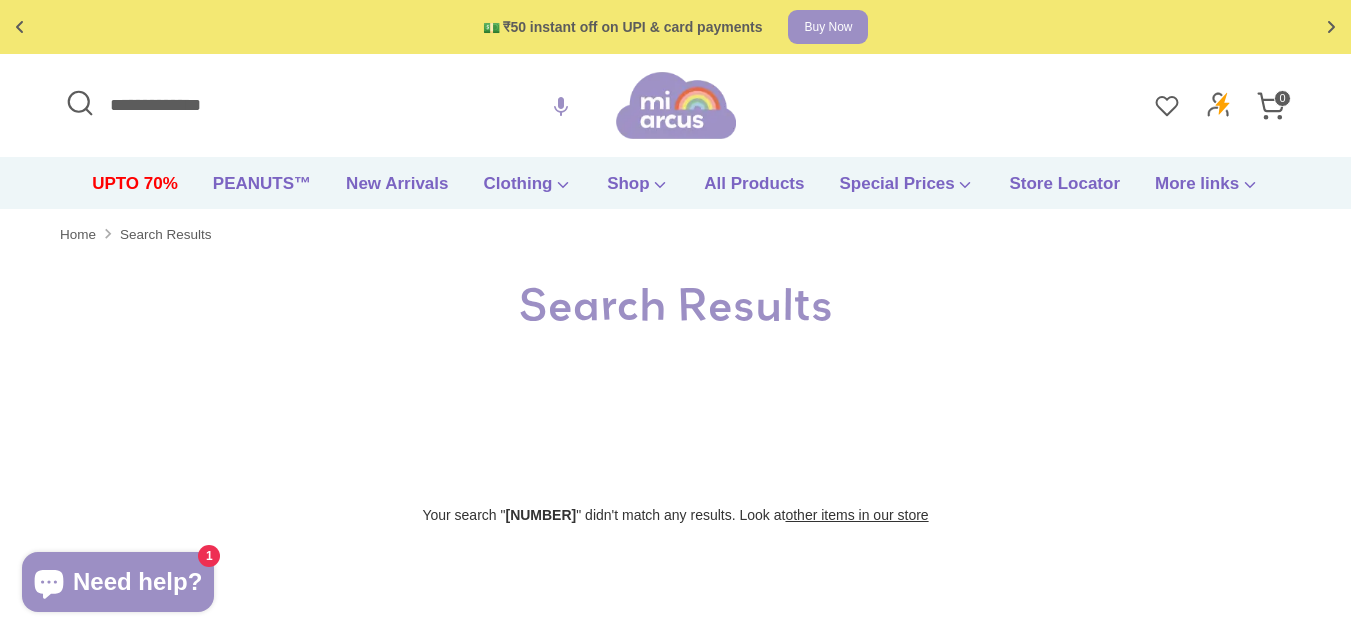 click on "**********" at bounding box center [338, 105] 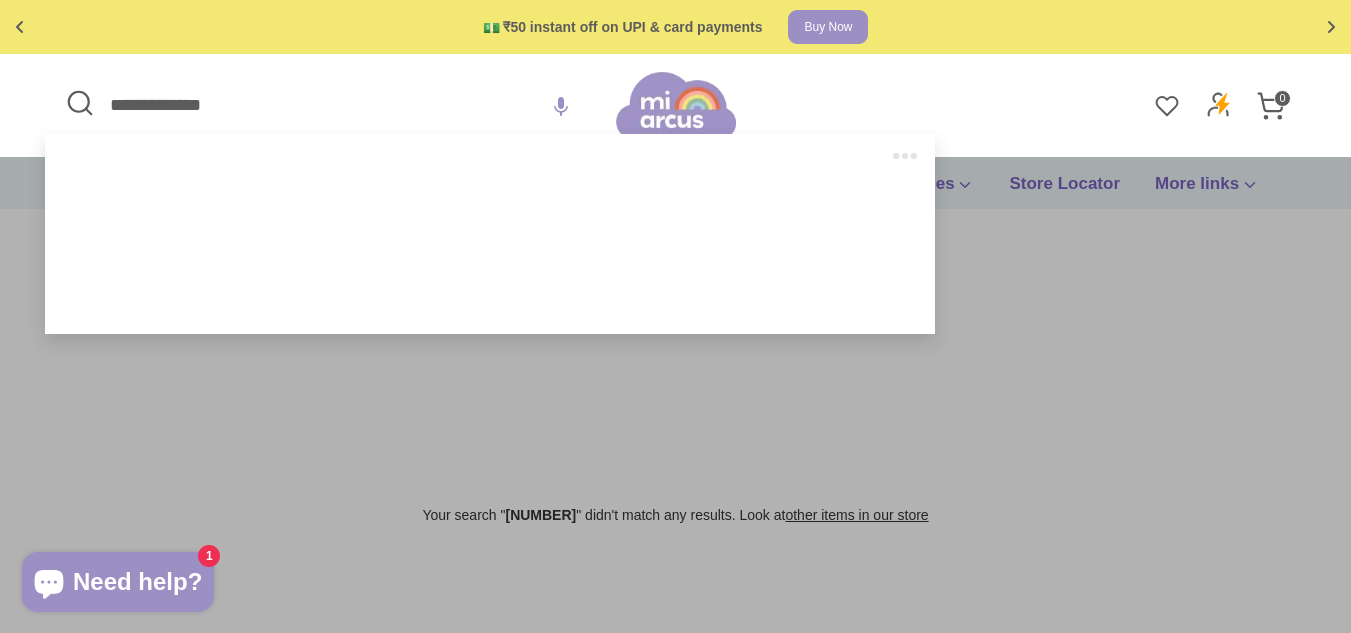 click on "**********" at bounding box center (338, 105) 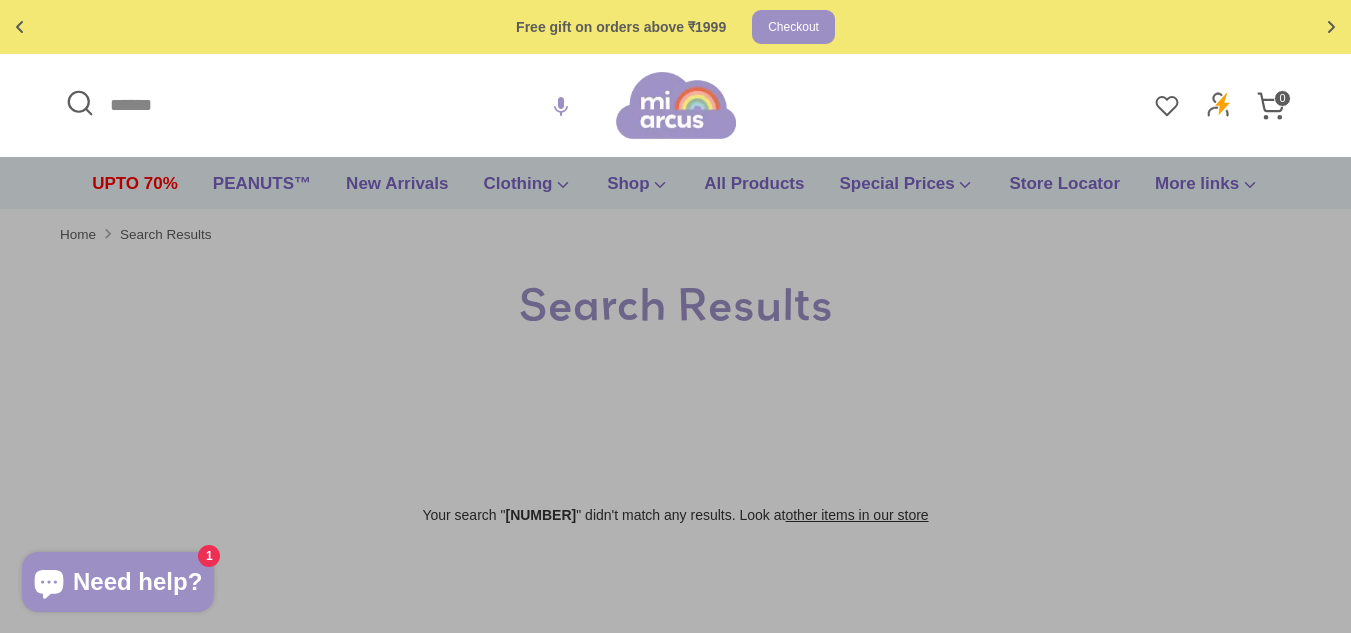paste on "**********" 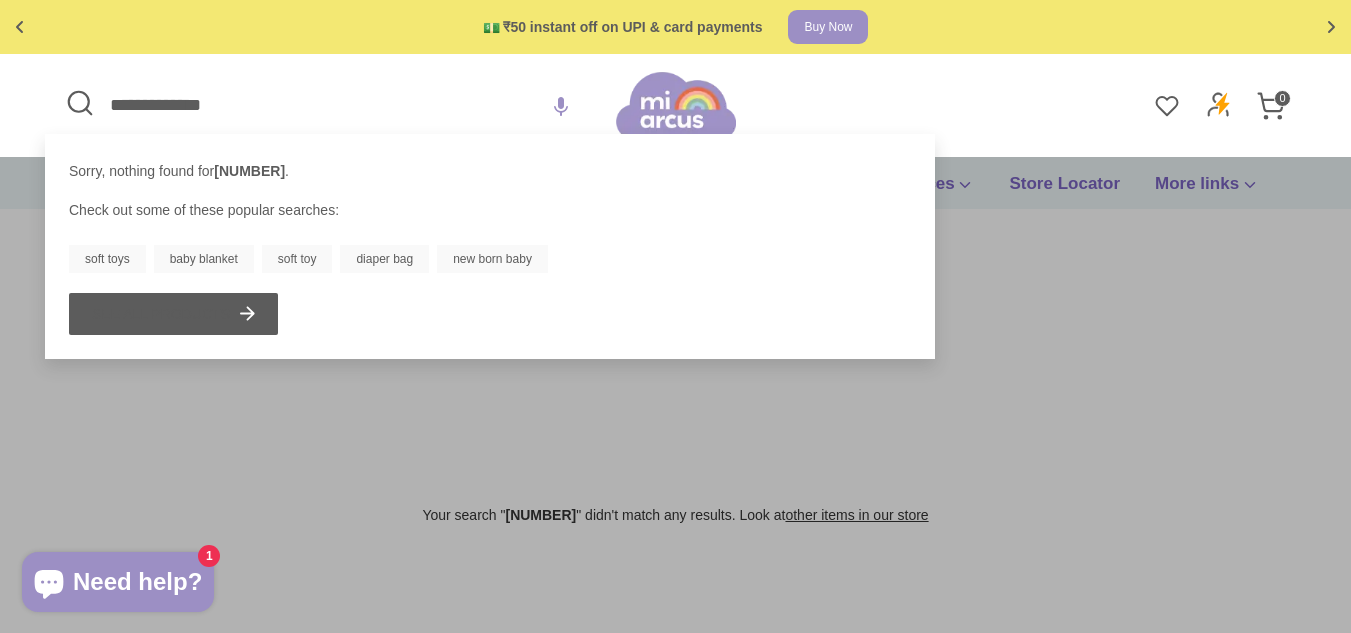 type on "**********" 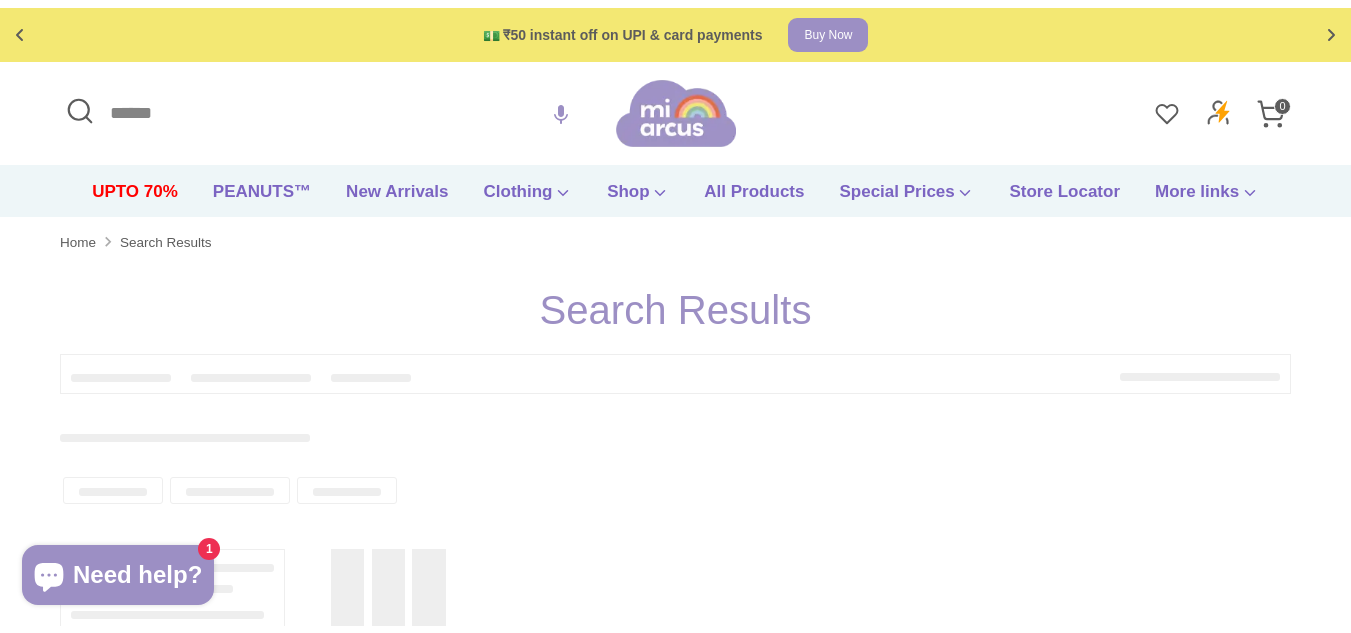 scroll, scrollTop: 0, scrollLeft: 0, axis: both 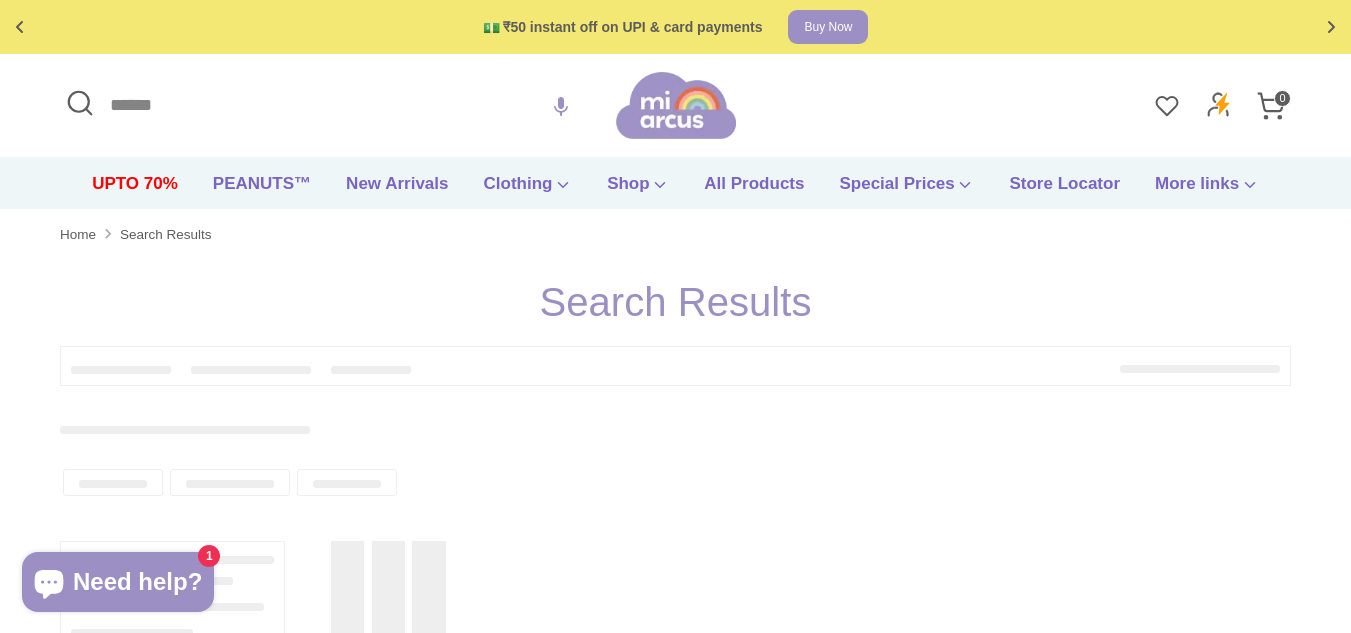 type on "**********" 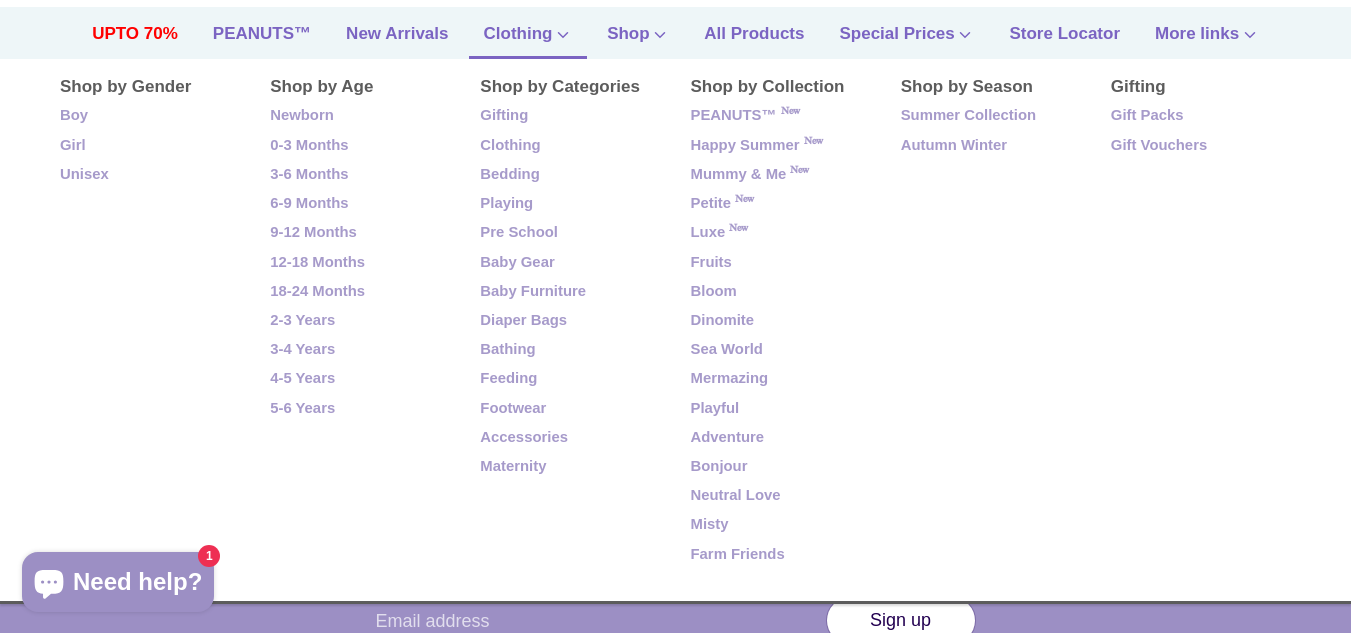 scroll, scrollTop: 0, scrollLeft: 0, axis: both 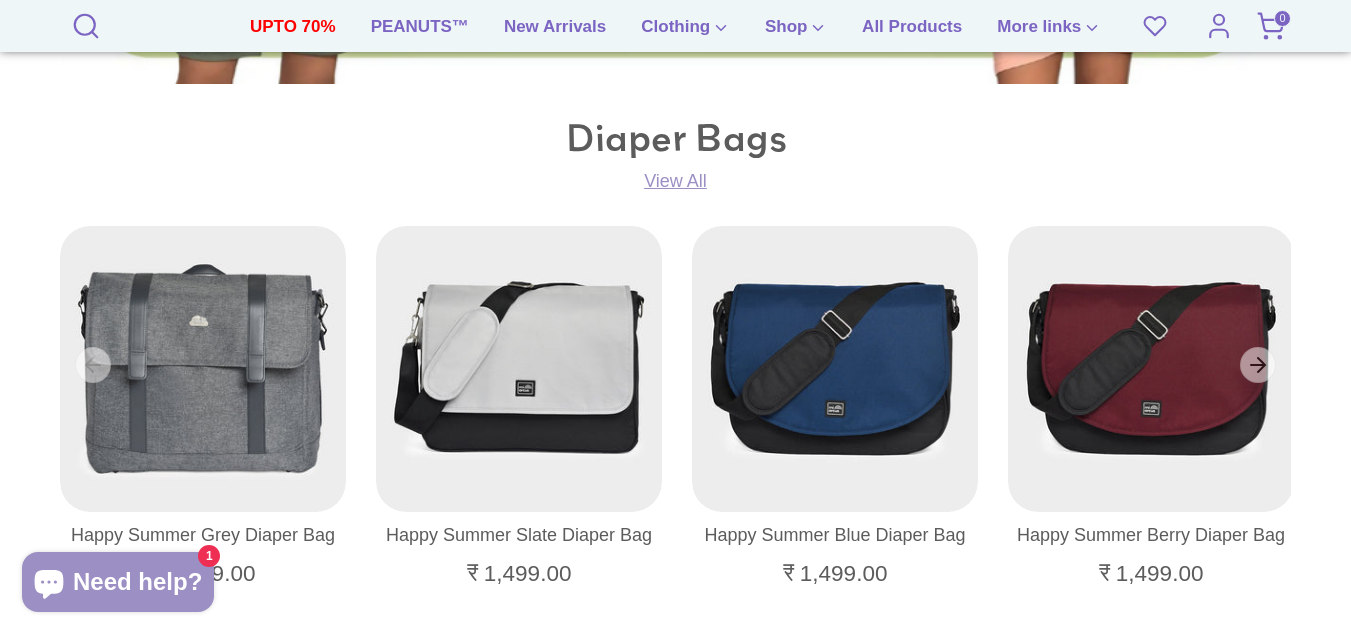 click on "Diaper Bags
View All" at bounding box center [675, 154] 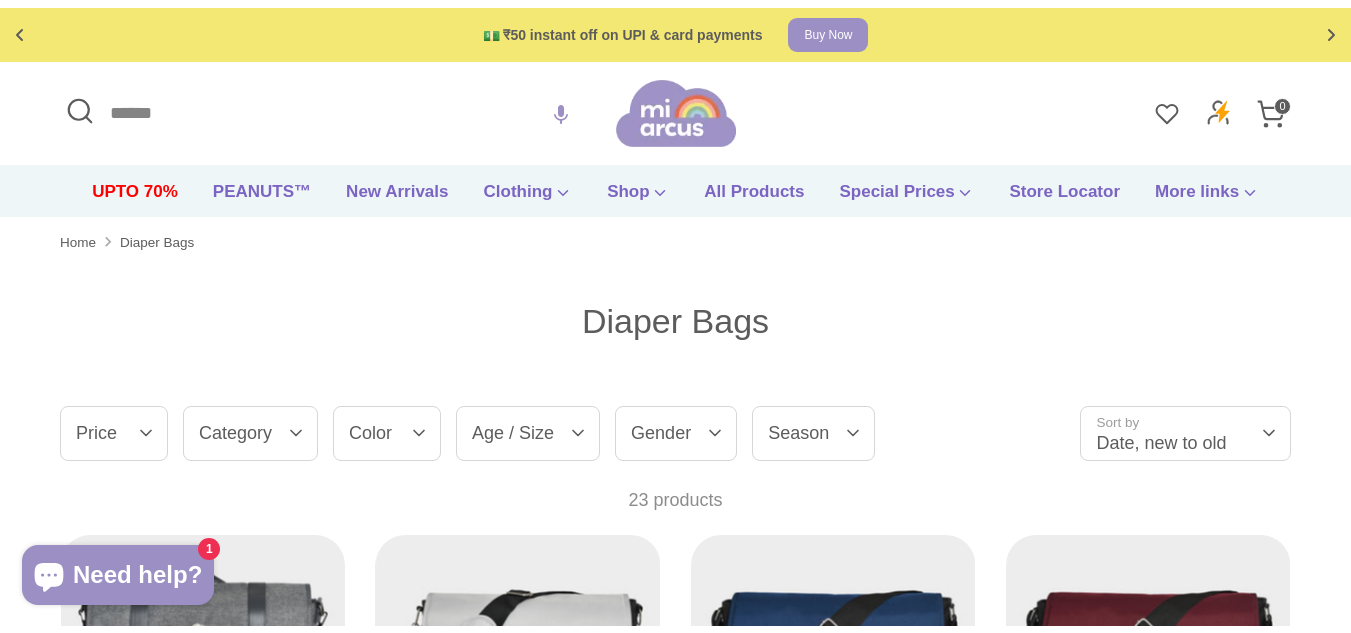 scroll, scrollTop: 0, scrollLeft: 0, axis: both 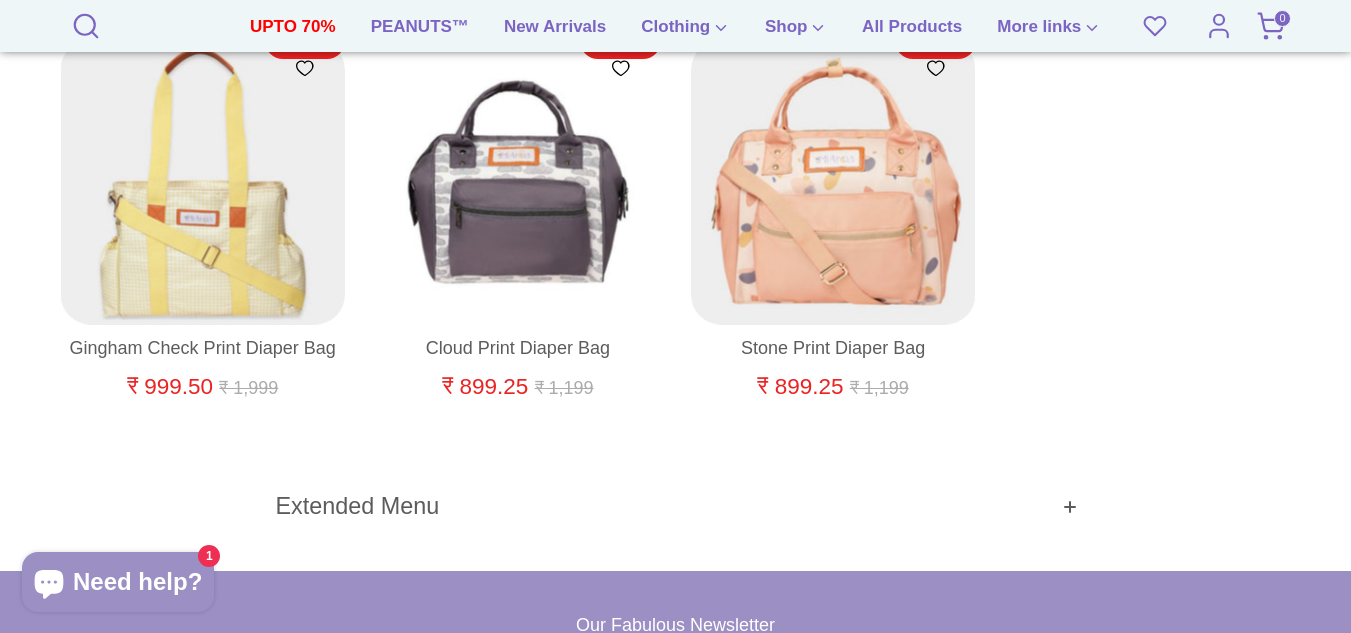click on "Extended Menu" at bounding box center (676, 506) 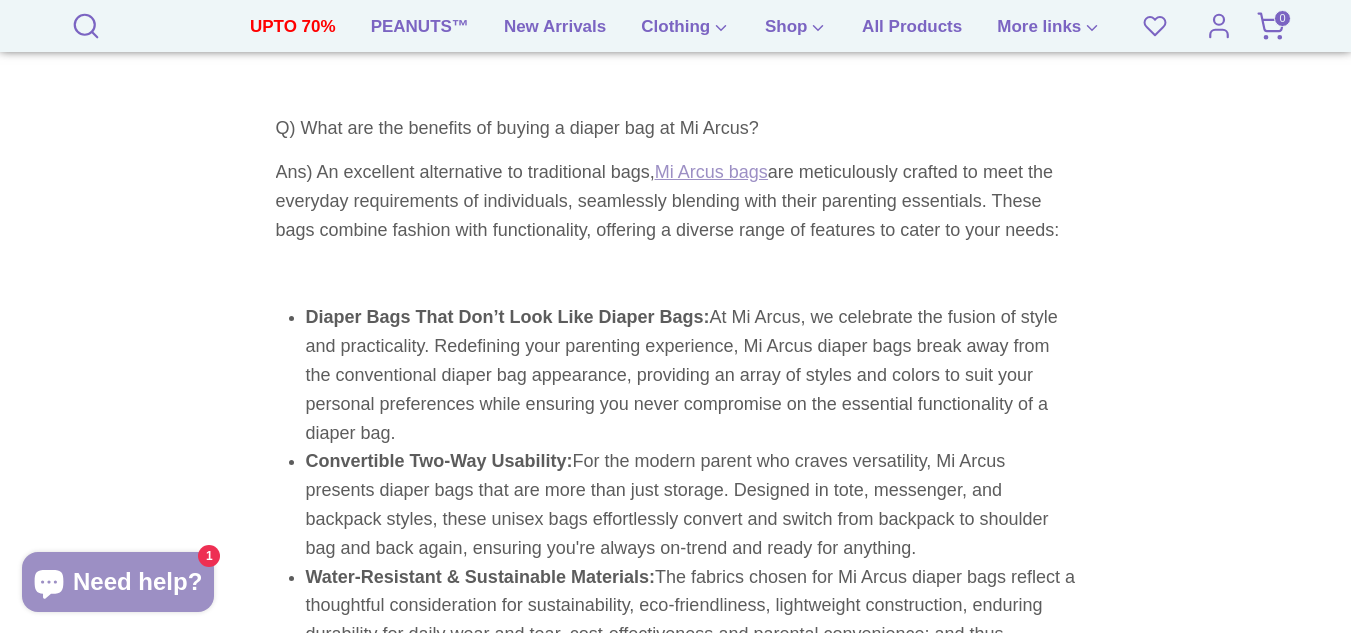 scroll, scrollTop: 5800, scrollLeft: 0, axis: vertical 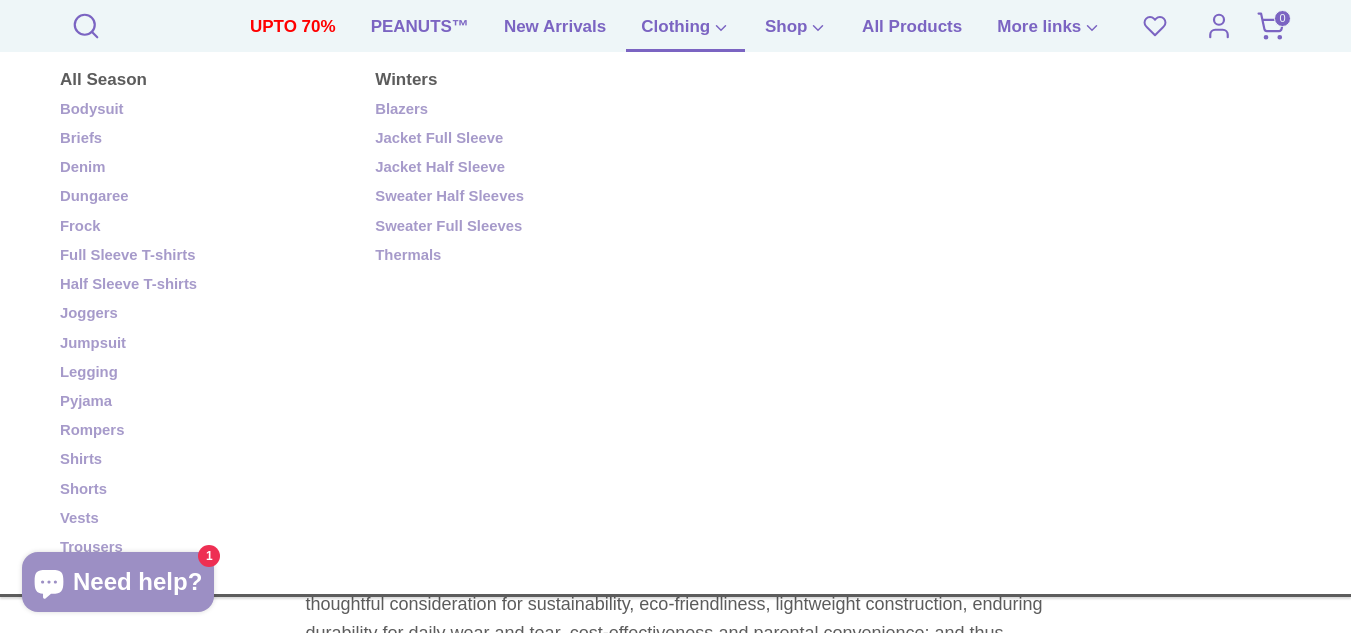 click on "Clothing" at bounding box center (685, 33) 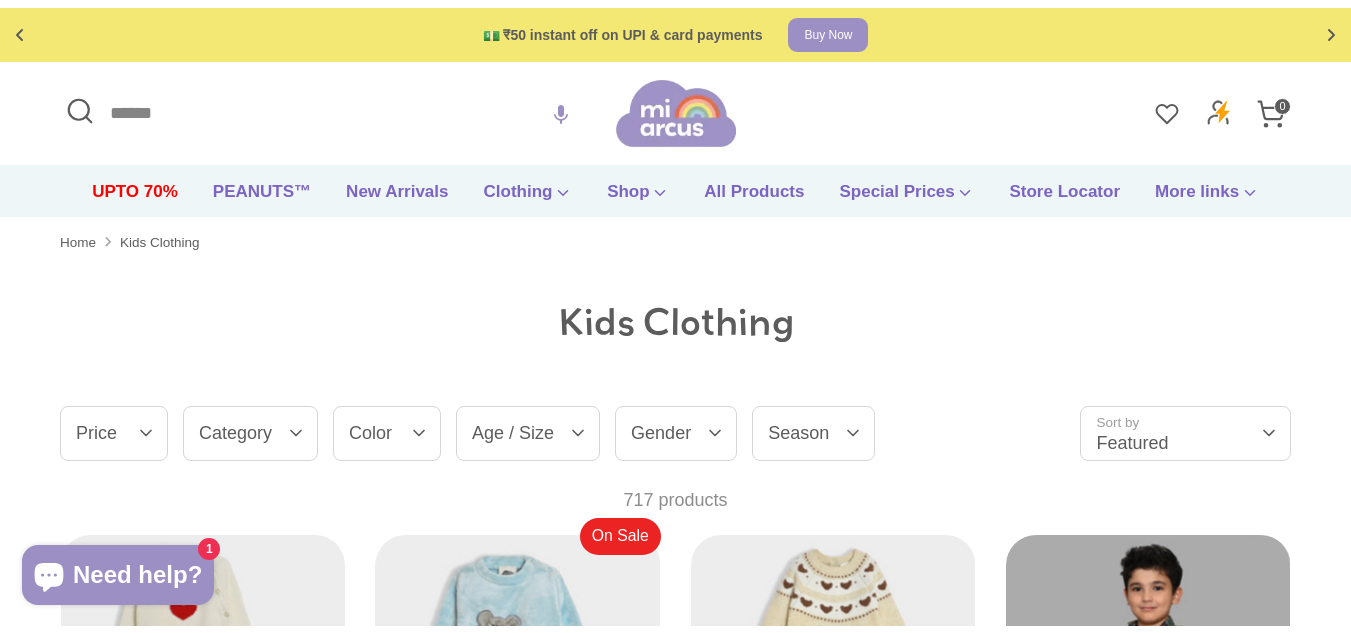 scroll, scrollTop: 0, scrollLeft: 0, axis: both 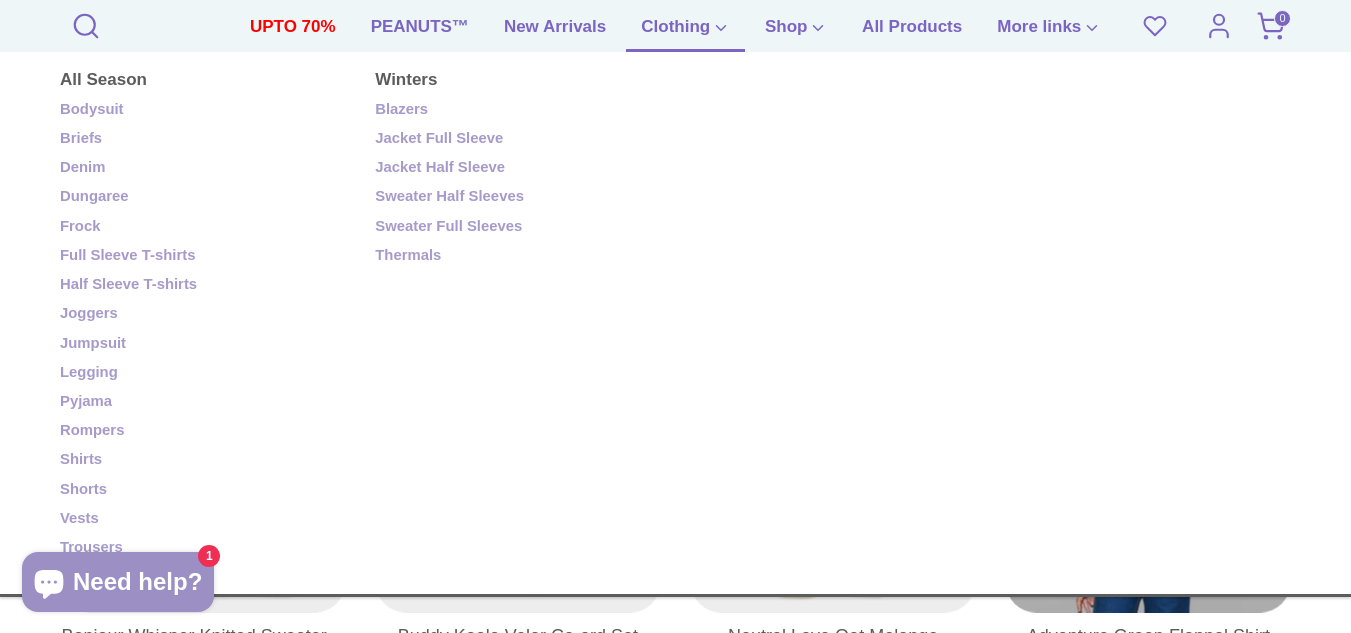 click on "All Season
Bodysuit
Briefs
Denim
Dungaree
Frock Joggers Legging" at bounding box center (660, 323) 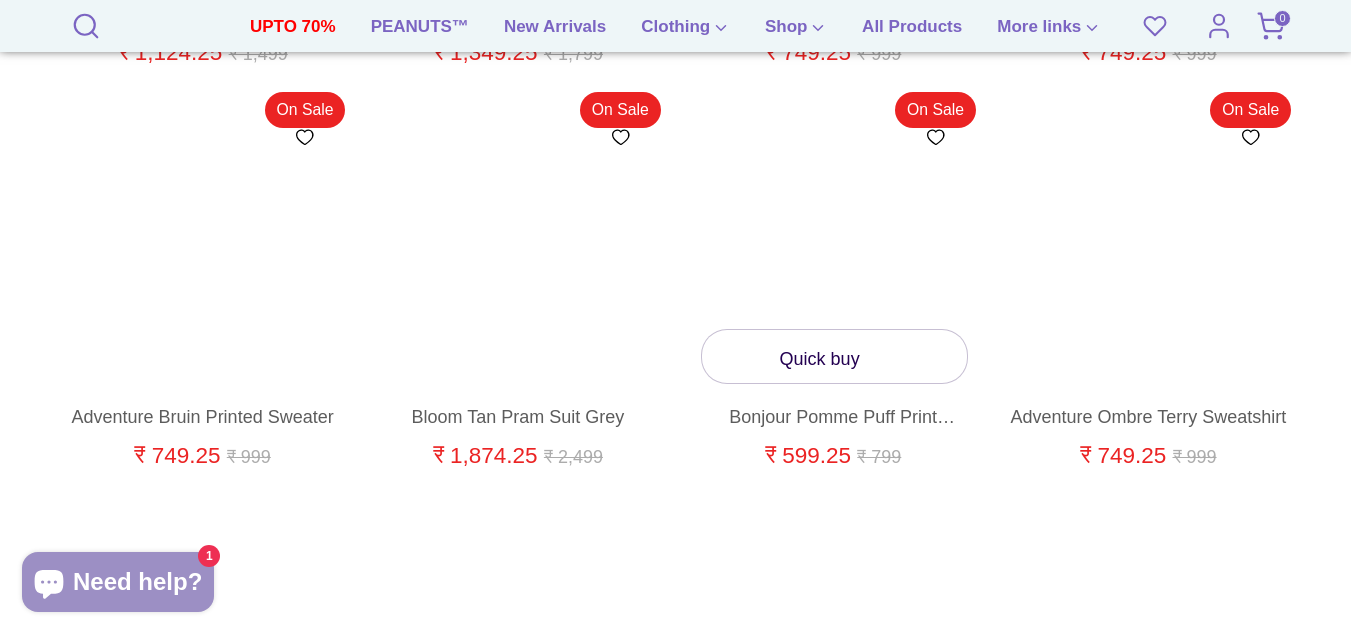 scroll, scrollTop: 12140, scrollLeft: 0, axis: vertical 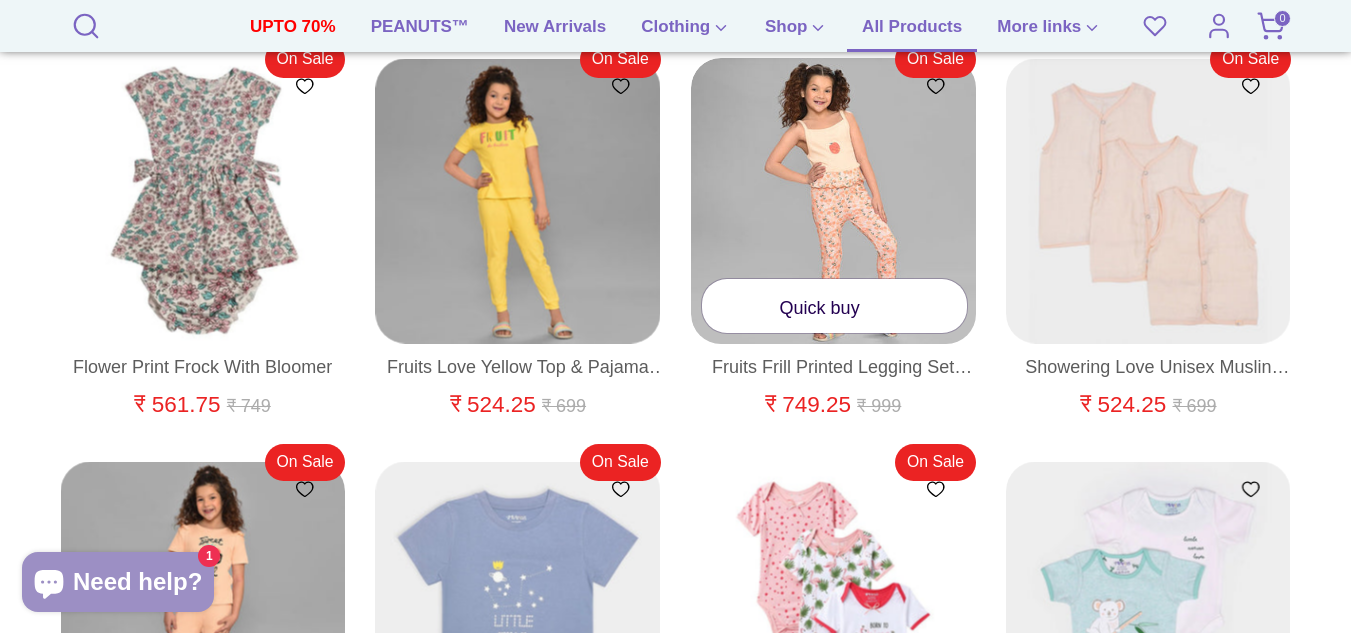 click at bounding box center (834, 201) 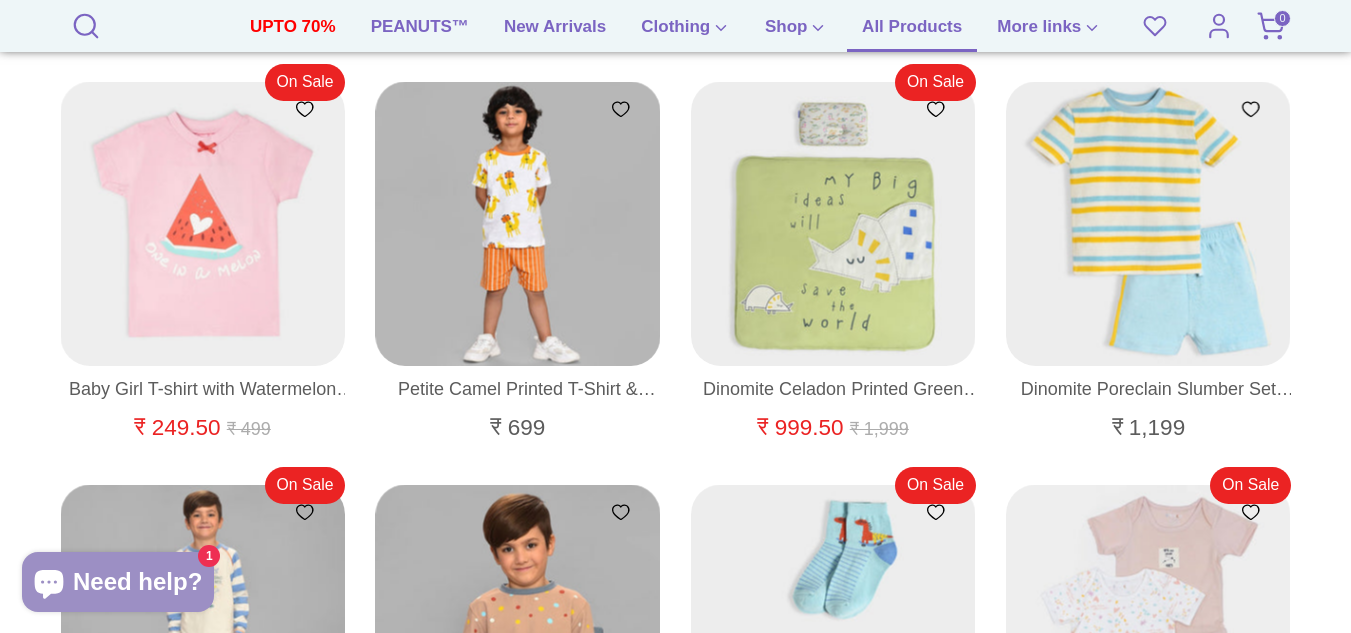 scroll, scrollTop: 13808, scrollLeft: 0, axis: vertical 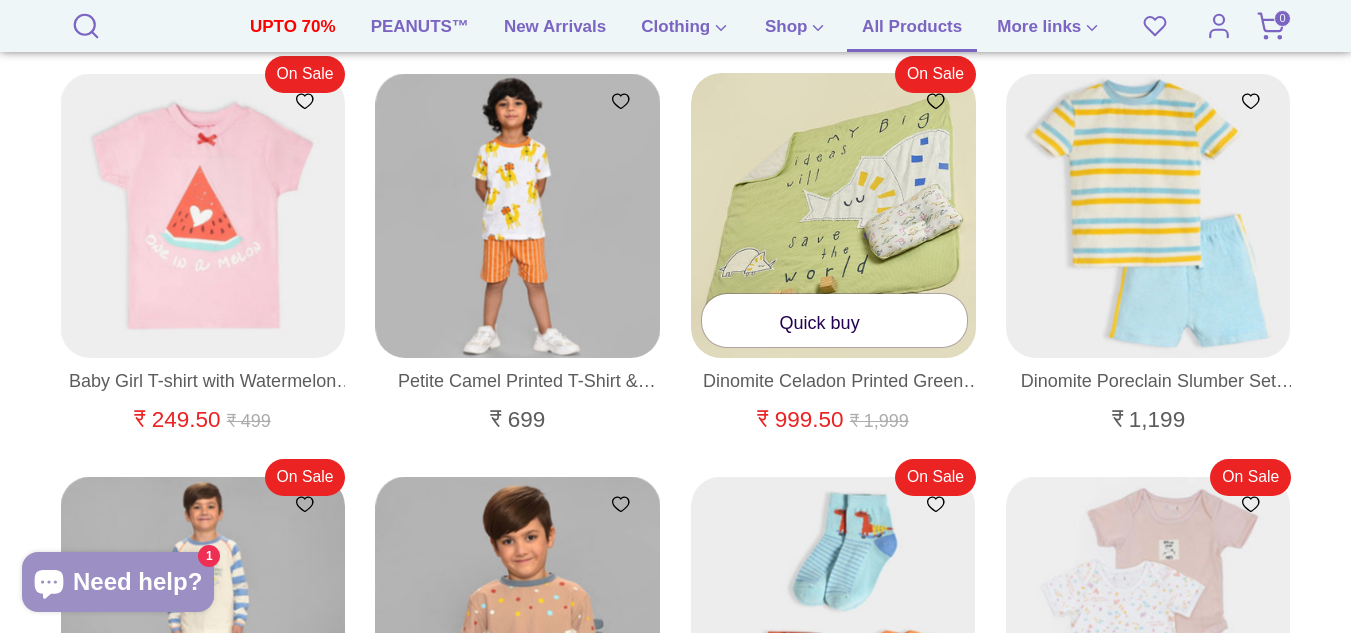 click on "Quick buy" at bounding box center (833, 306) 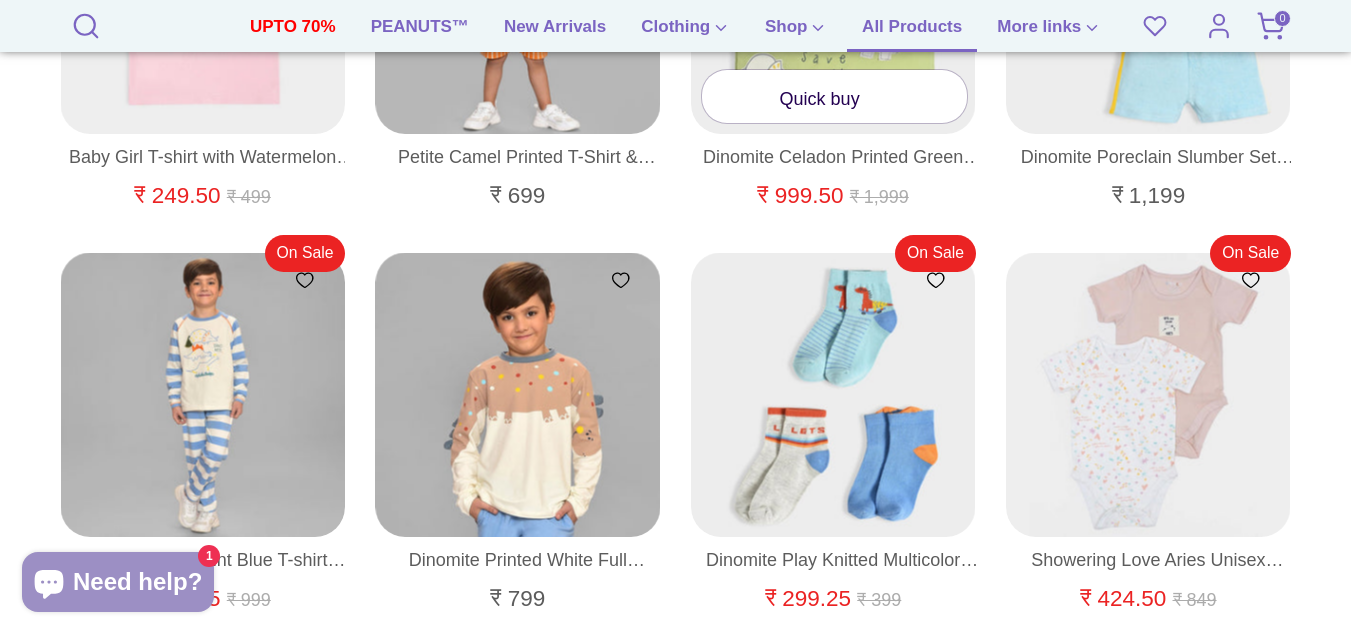 scroll, scrollTop: 14086, scrollLeft: 0, axis: vertical 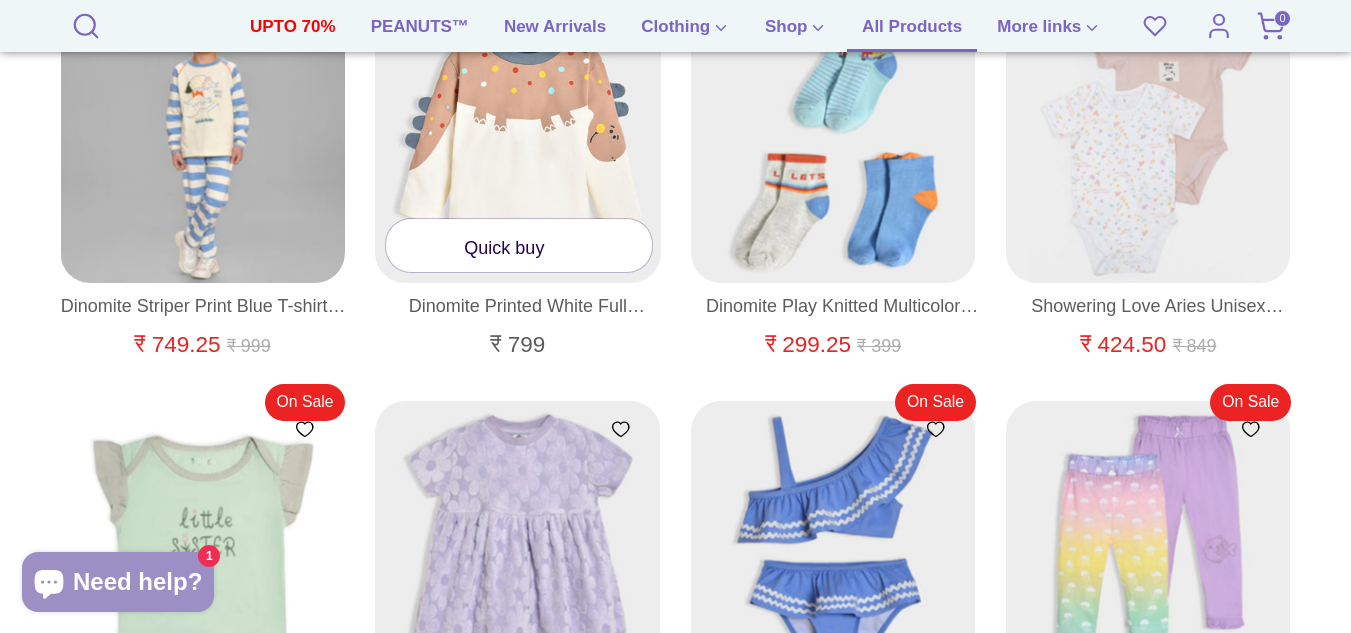 click at bounding box center [518, 141] 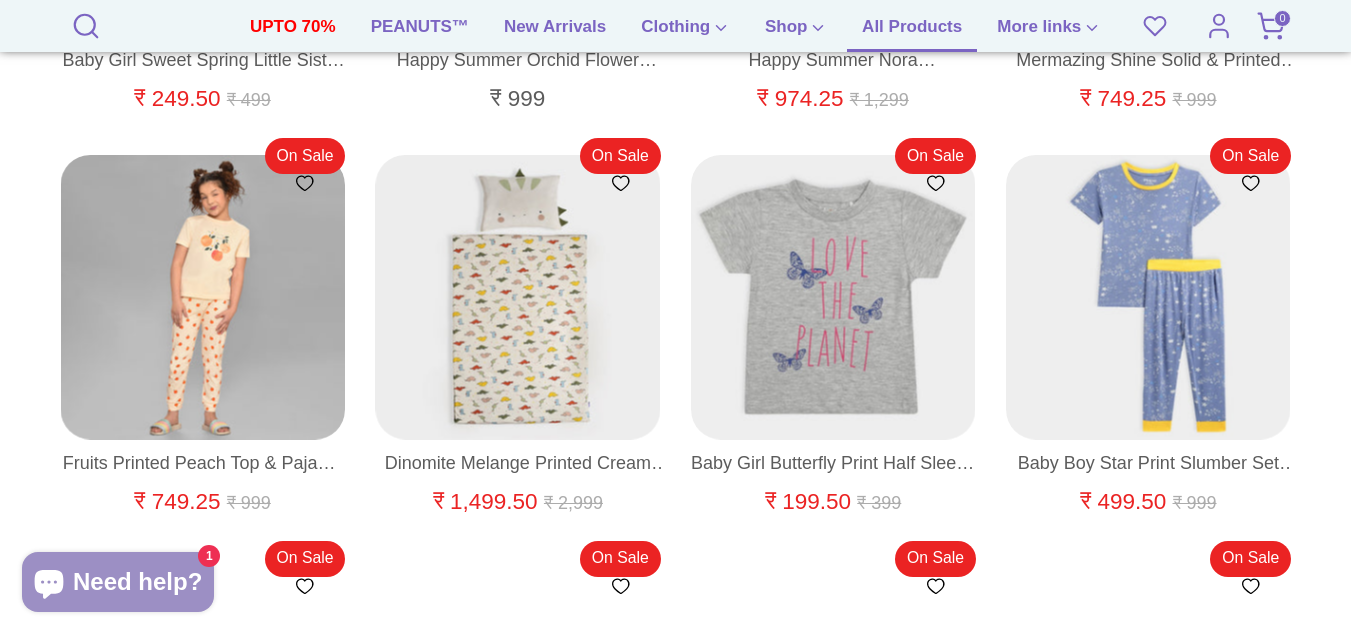 scroll, scrollTop: 14960, scrollLeft: 0, axis: vertical 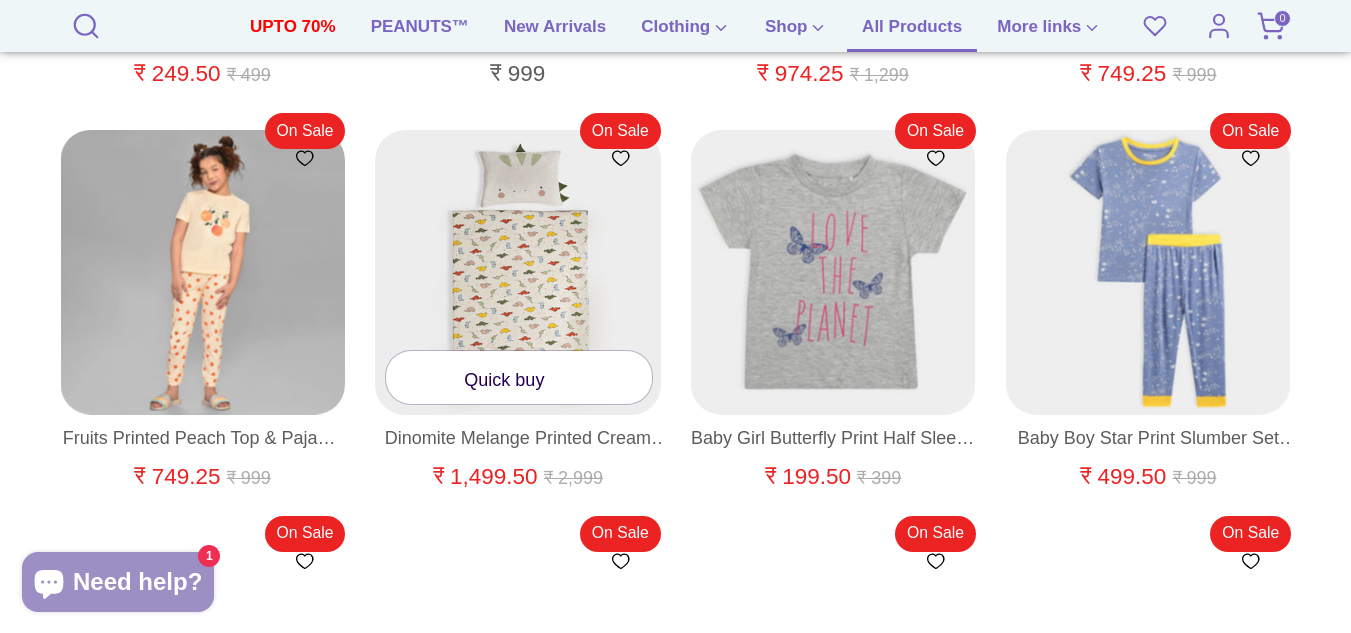 click at bounding box center [518, 273] 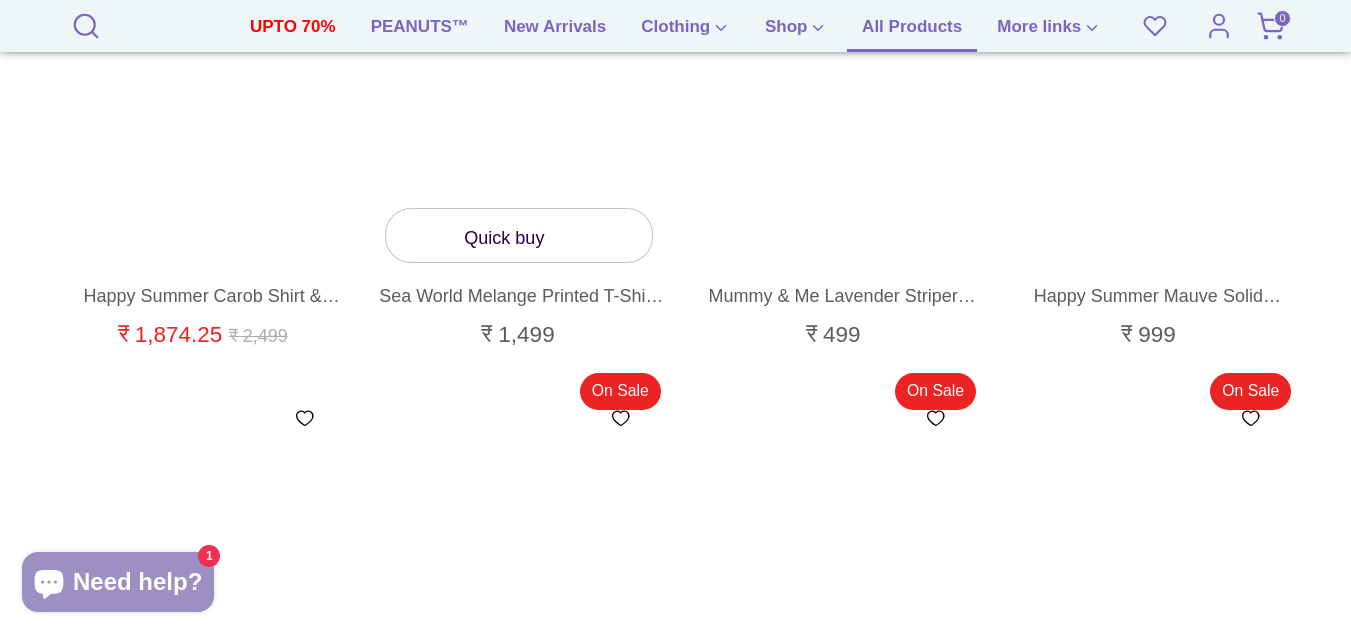 scroll, scrollTop: 25627, scrollLeft: 0, axis: vertical 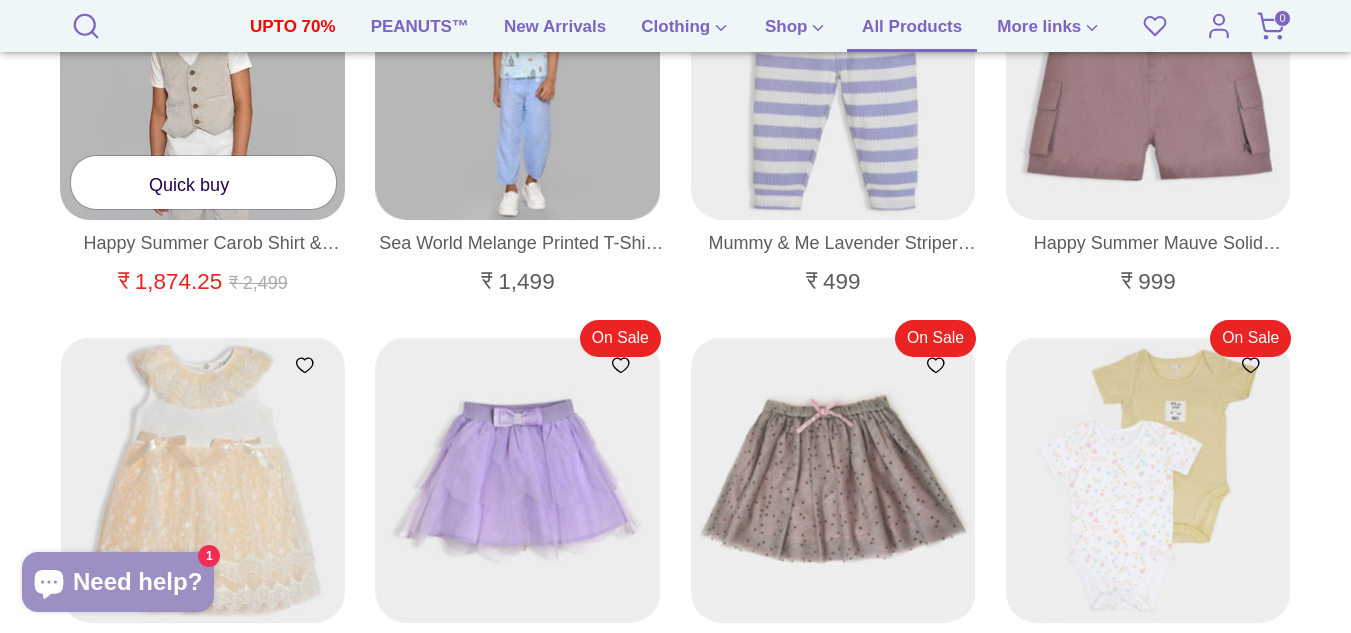click on "Quick buy" at bounding box center (202, 168) 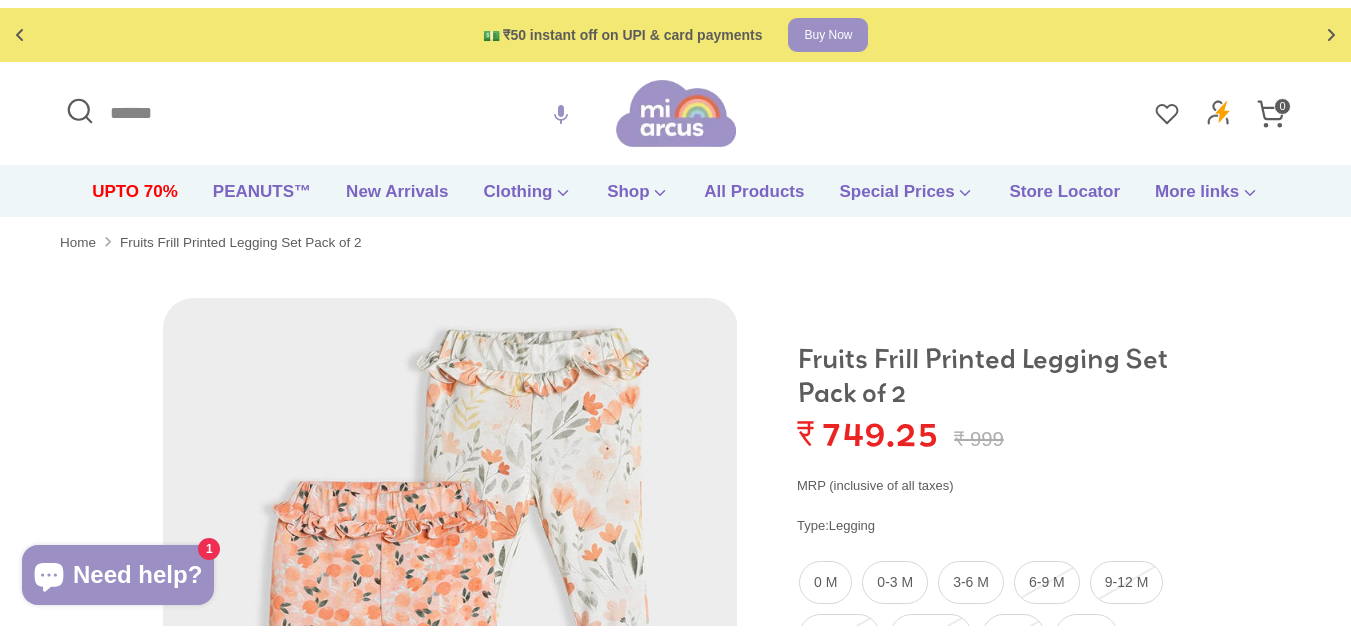 scroll, scrollTop: 0, scrollLeft: 0, axis: both 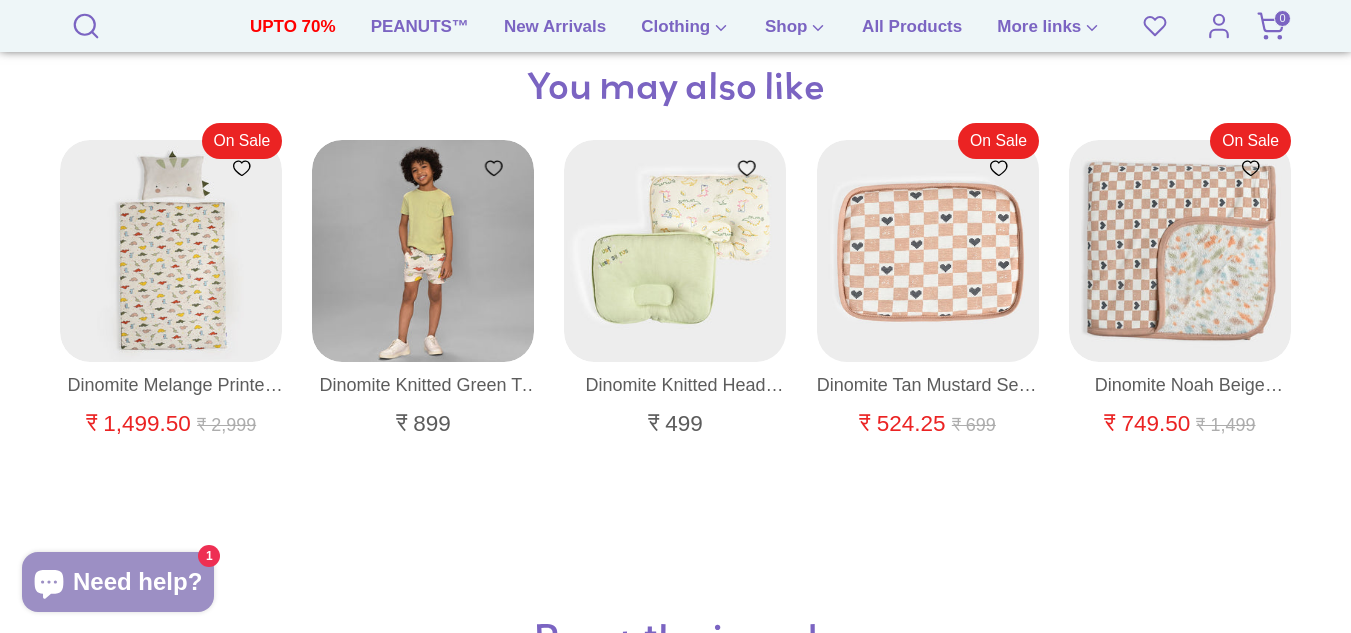click at bounding box center (929, 252) 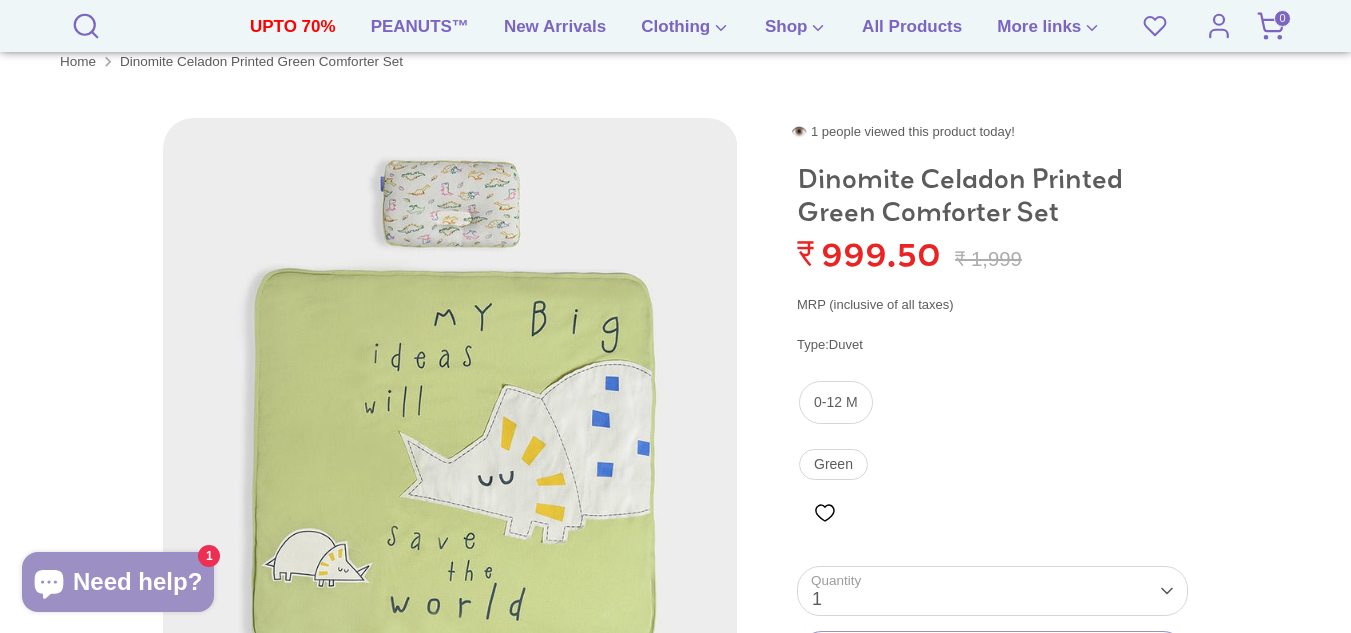 scroll, scrollTop: 100, scrollLeft: 0, axis: vertical 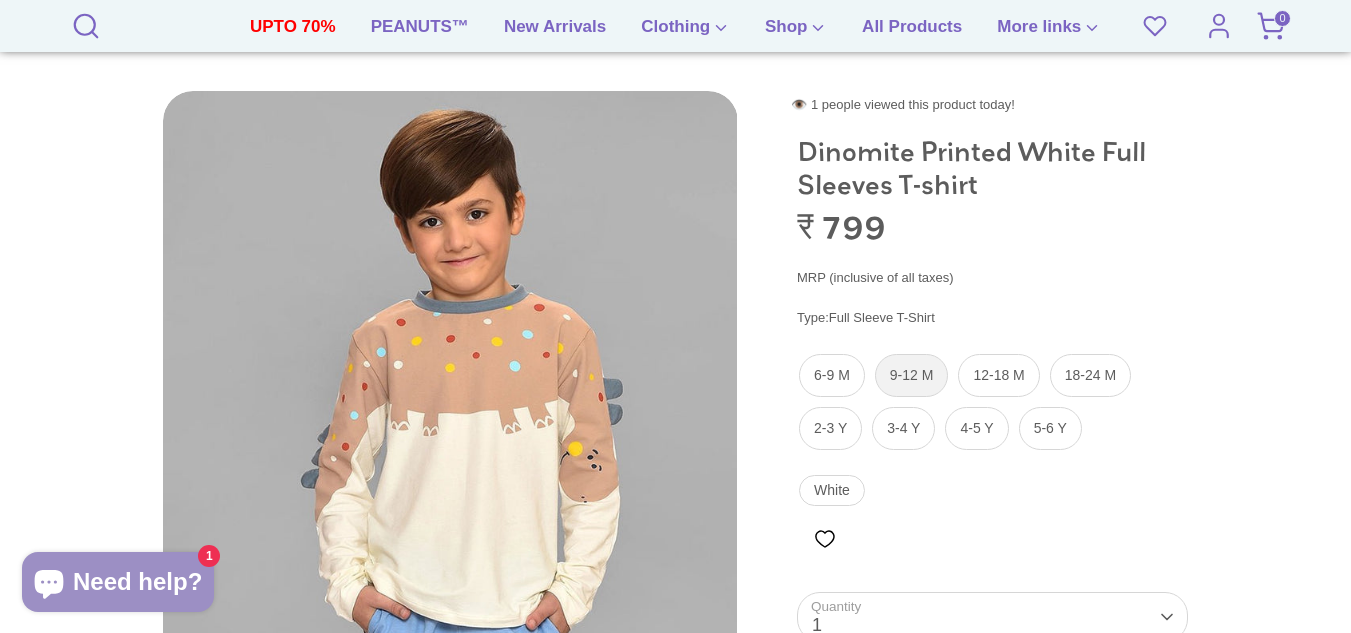 click on "9-12 M" at bounding box center (912, 375) 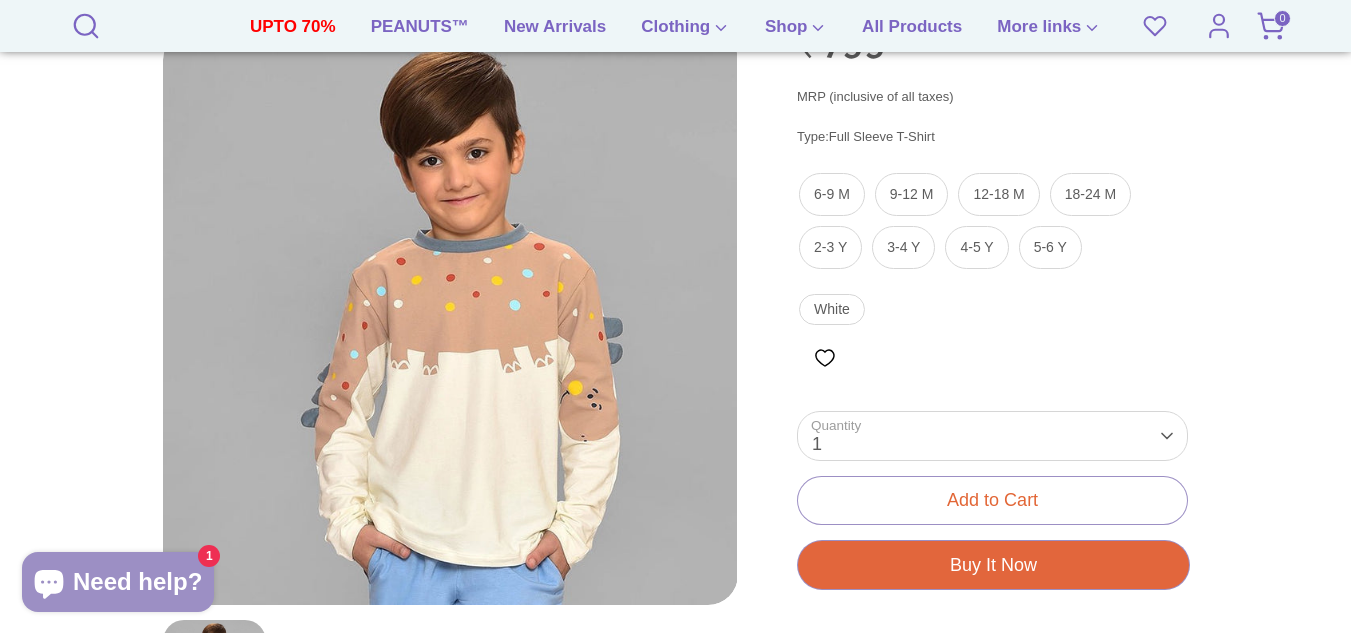 scroll, scrollTop: 300, scrollLeft: 0, axis: vertical 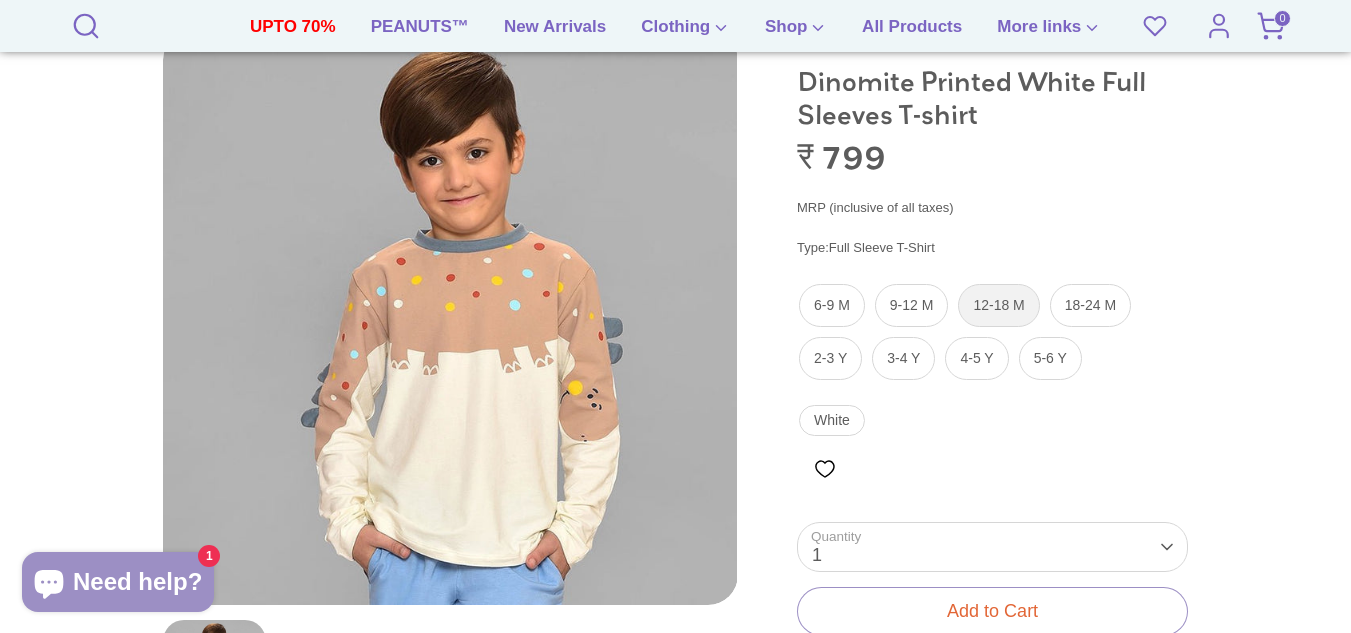 click on "12-18 M" at bounding box center (998, 305) 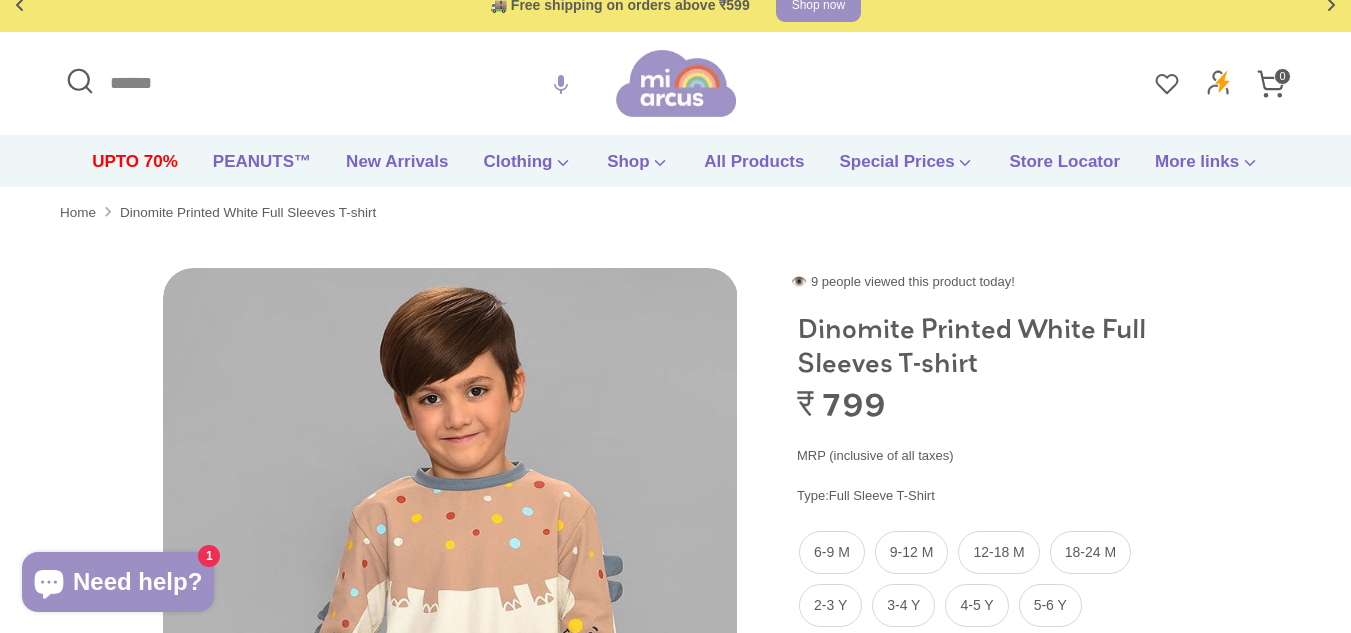 scroll, scrollTop: 0, scrollLeft: 0, axis: both 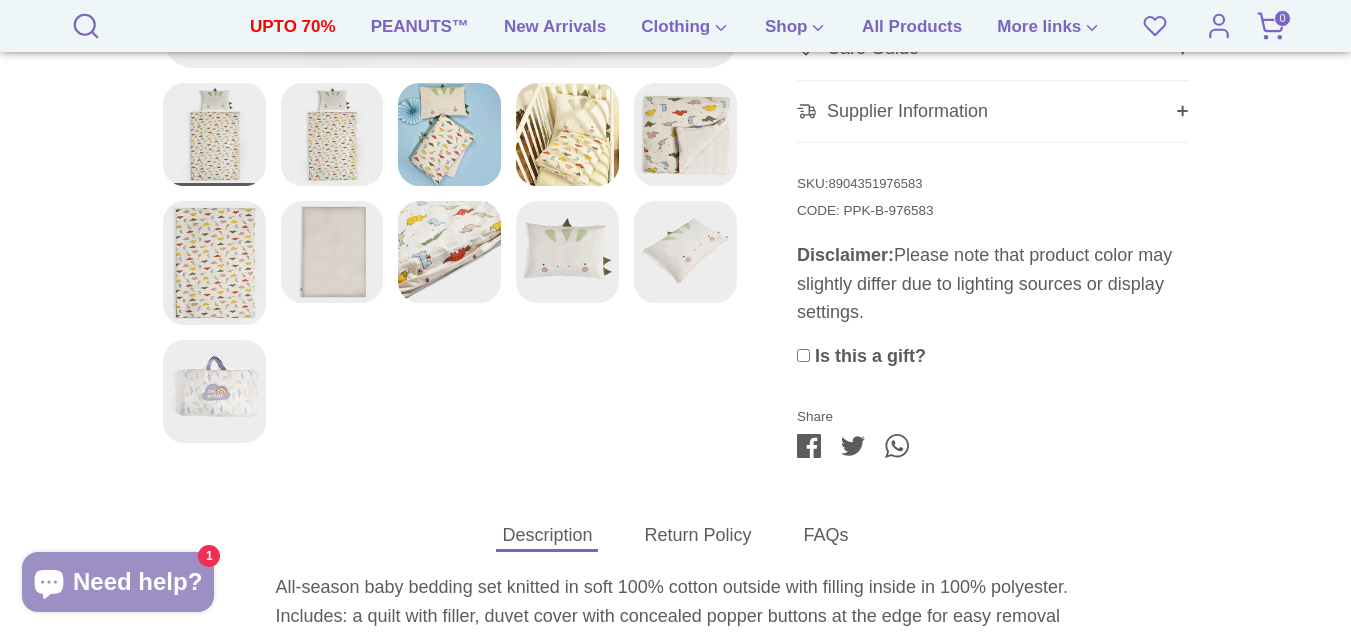 click at bounding box center (214, 392) 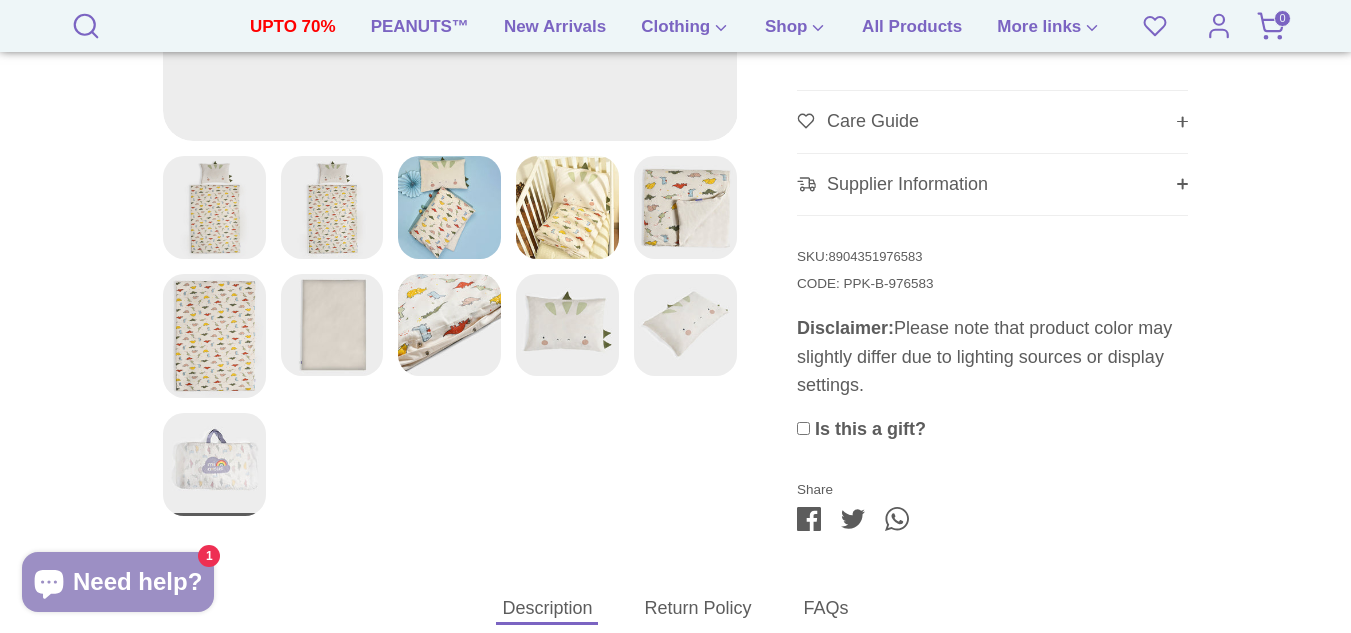 scroll, scrollTop: 600, scrollLeft: 0, axis: vertical 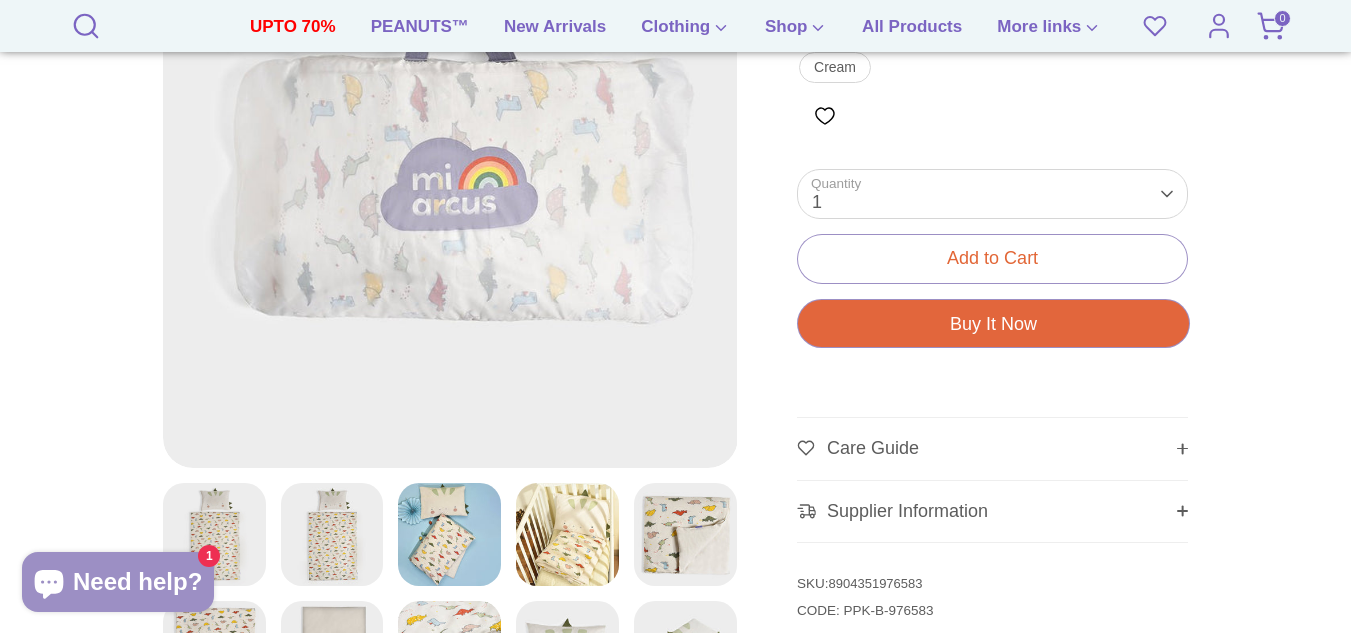 click at bounding box center (567, 534) 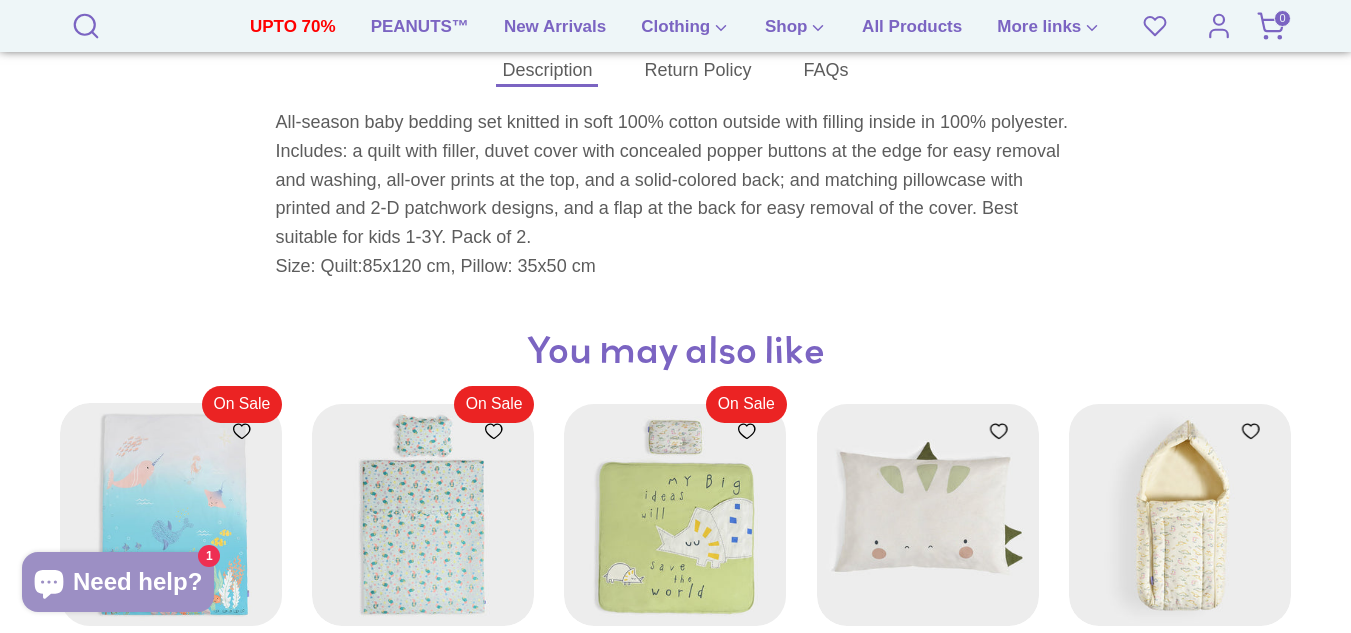 scroll, scrollTop: 1500, scrollLeft: 0, axis: vertical 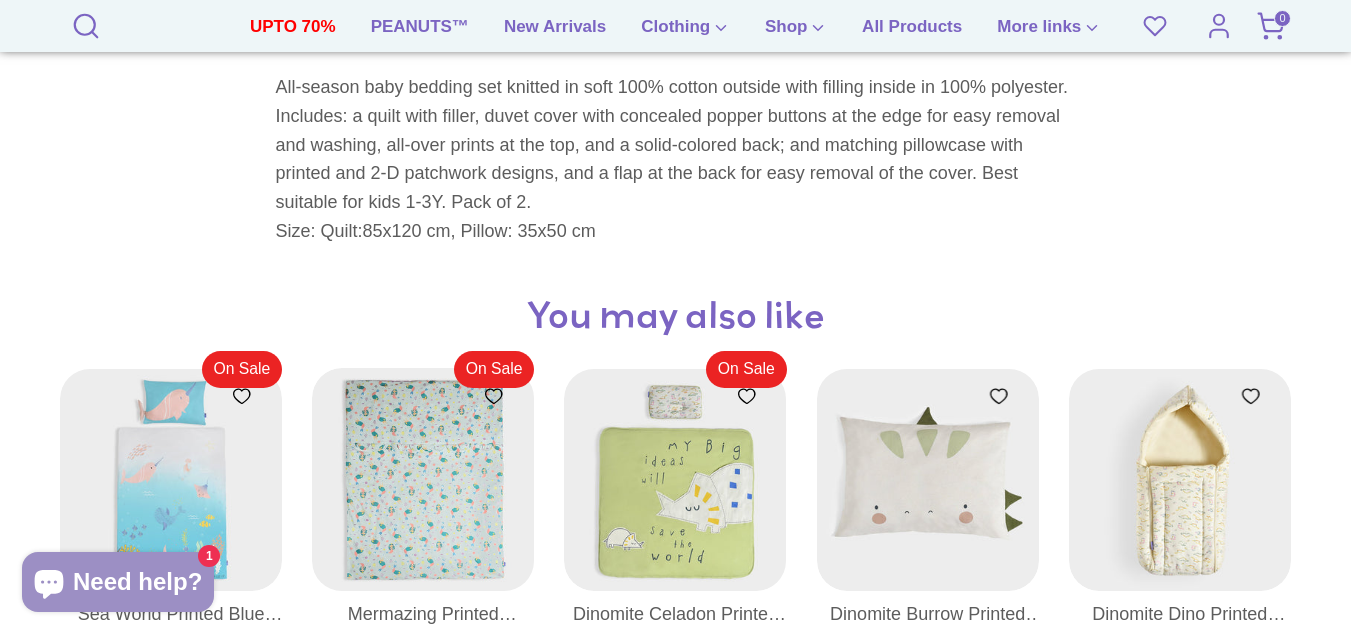 click at bounding box center [424, 480] 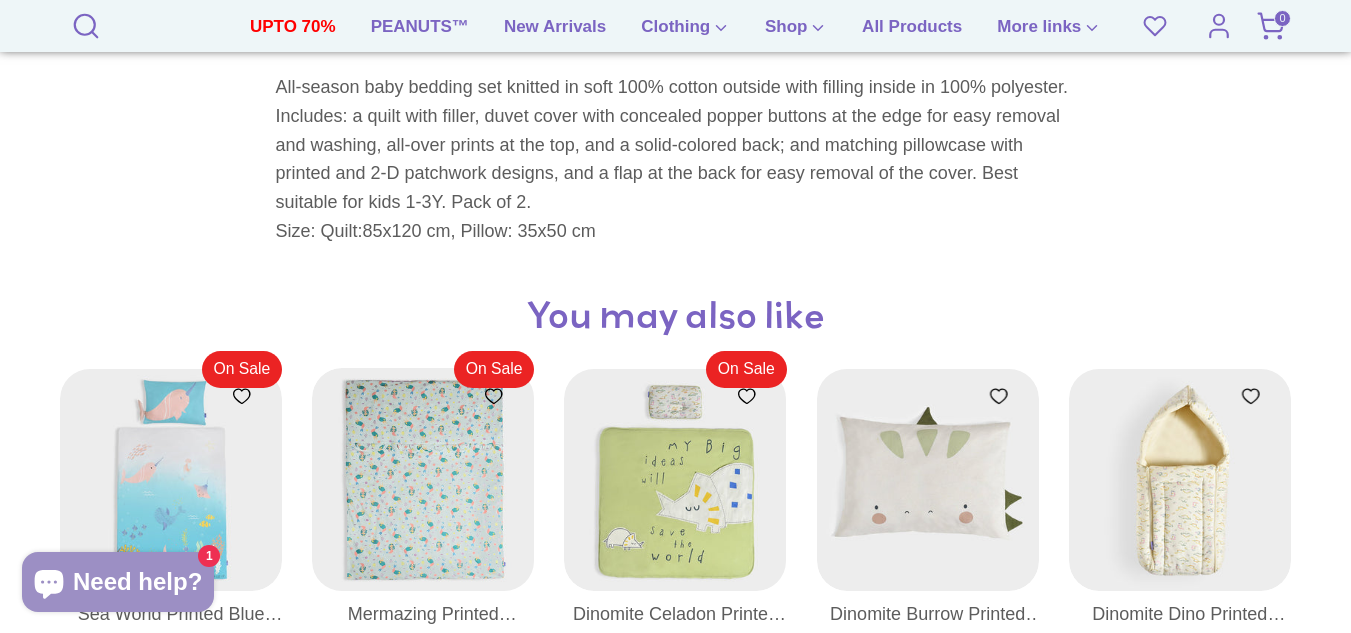 scroll, scrollTop: 0, scrollLeft: 0, axis: both 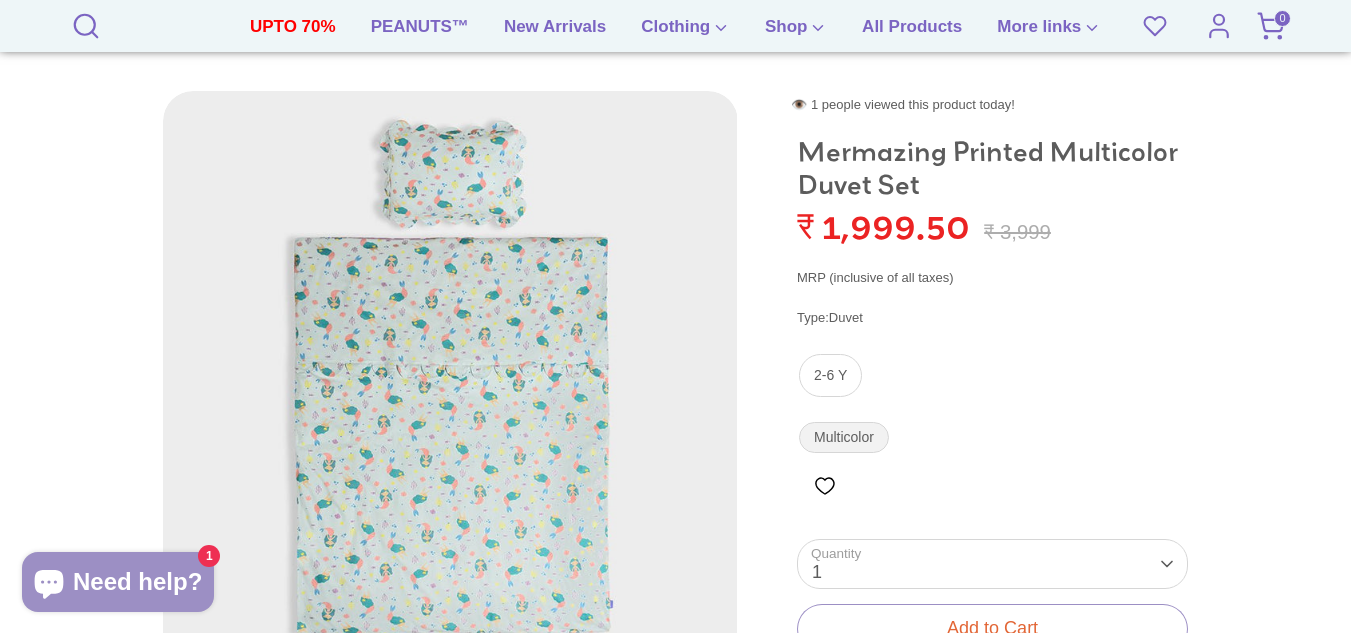 click on "Multicolor" at bounding box center [844, 437] 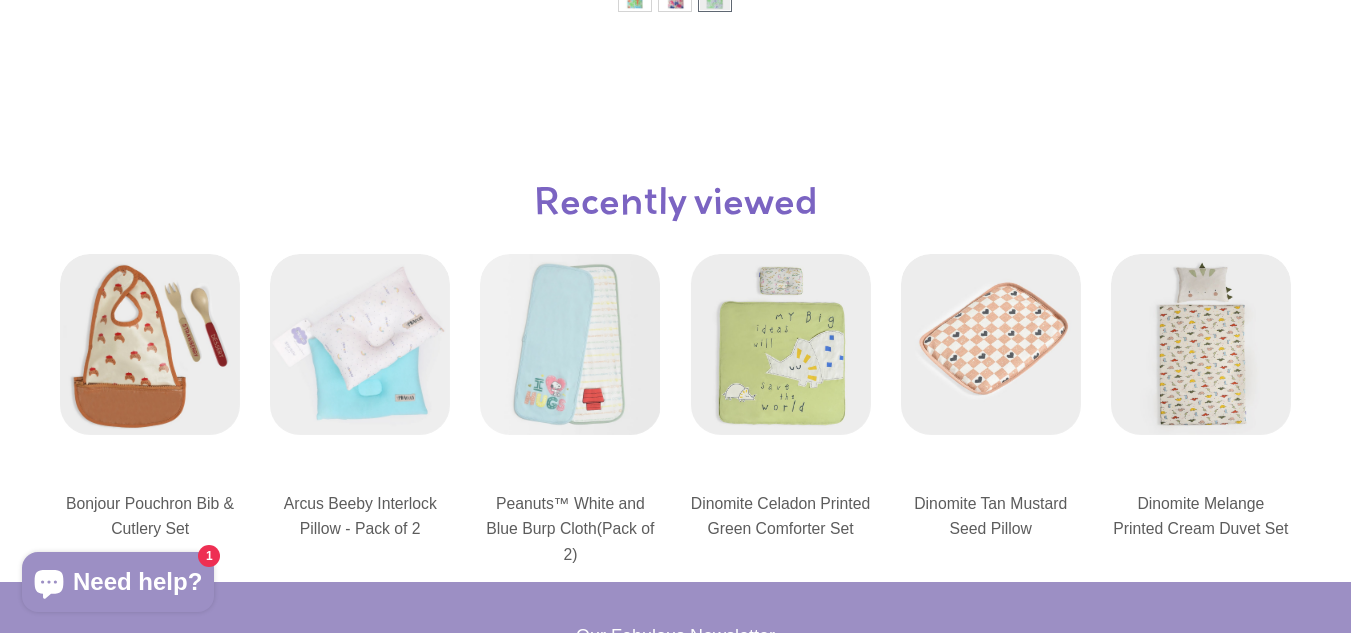 scroll, scrollTop: 0, scrollLeft: 0, axis: both 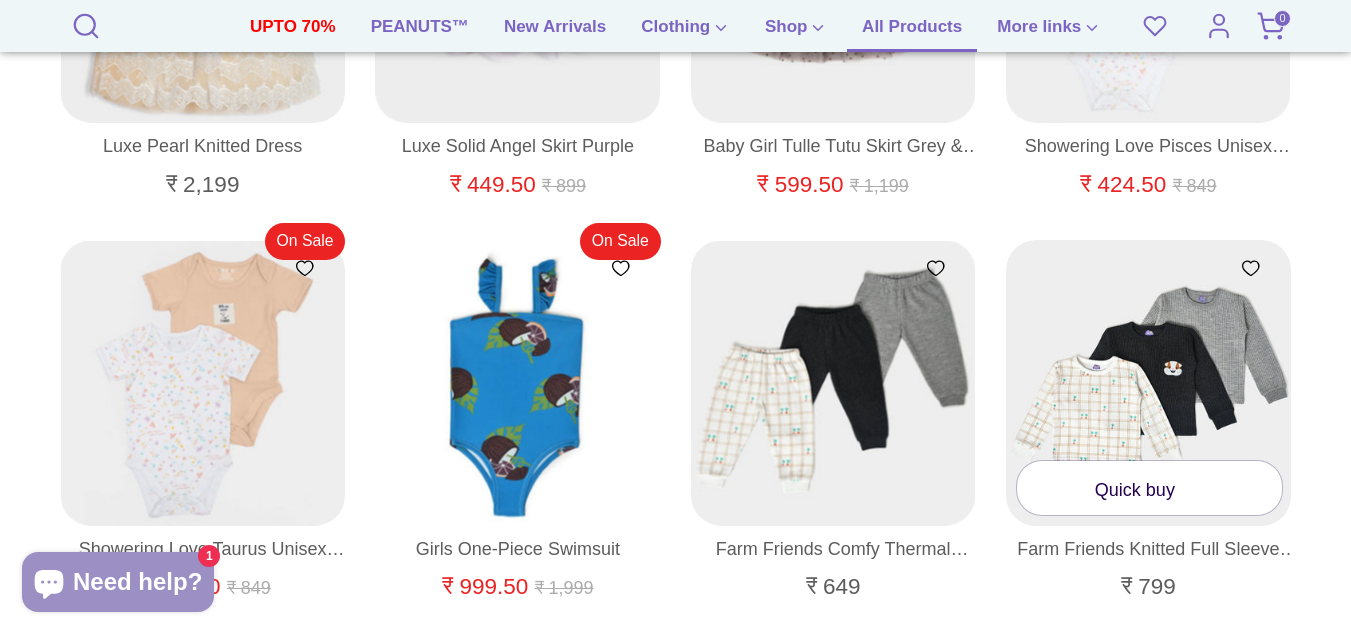 click at bounding box center [1149, 383] 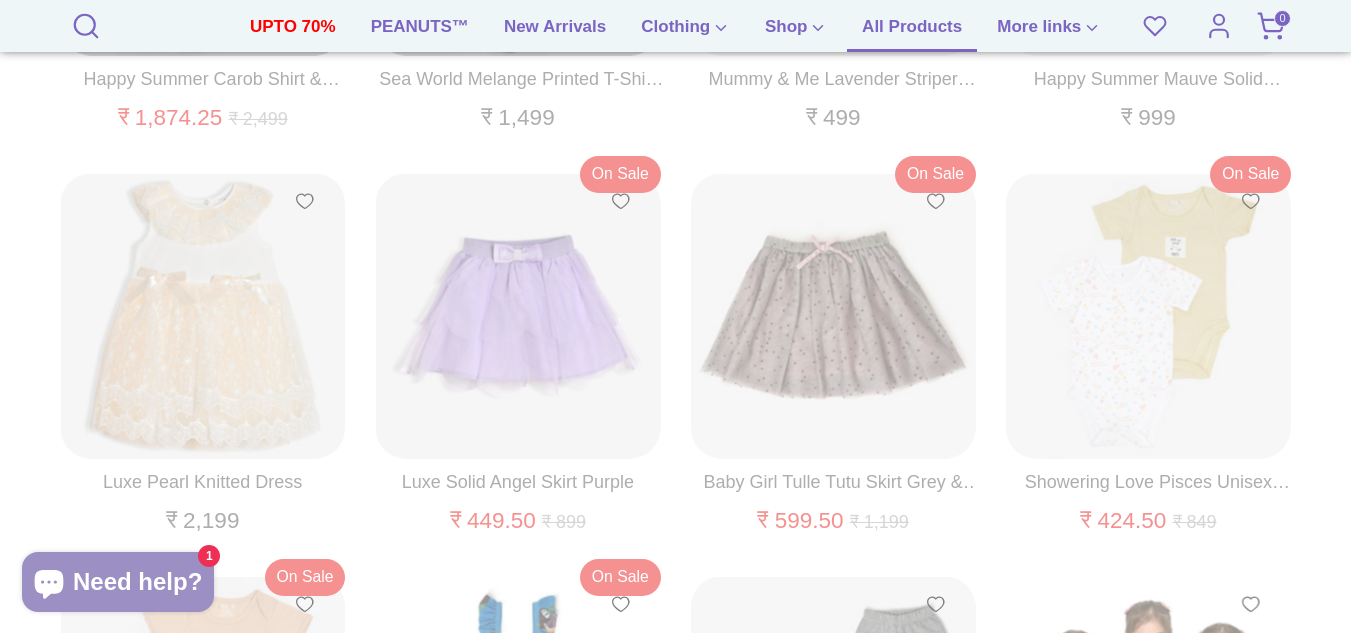 scroll, scrollTop: 3231, scrollLeft: 0, axis: vertical 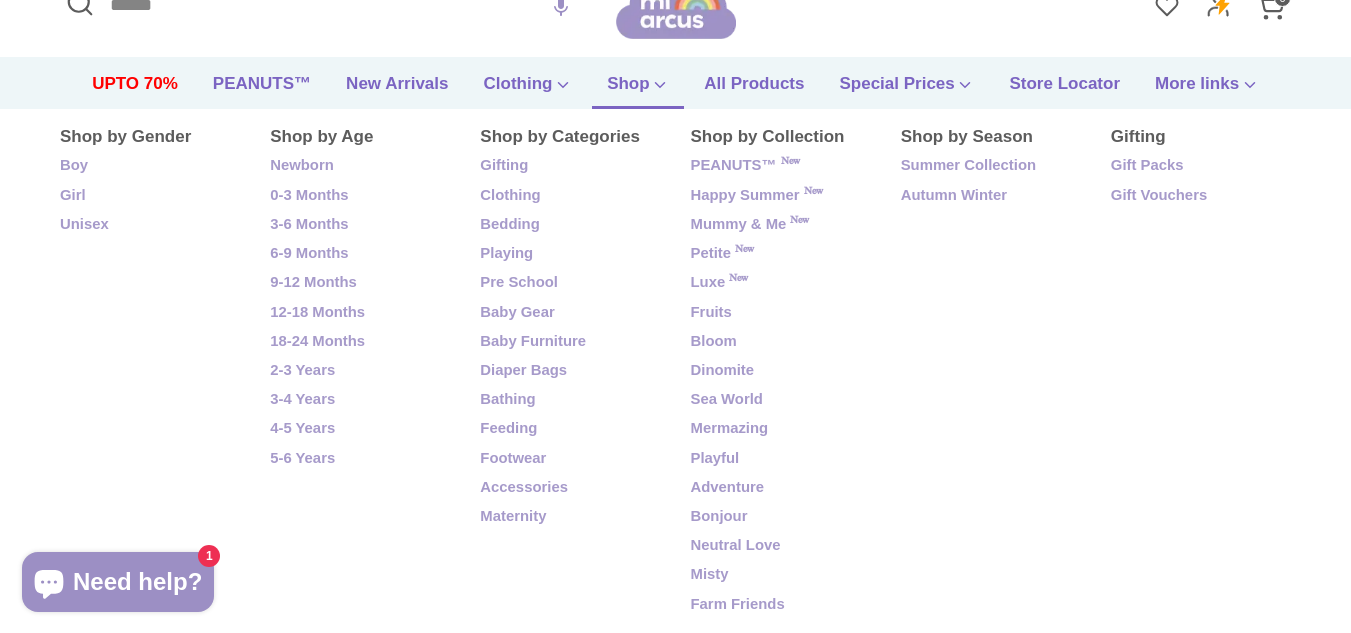 click on "Gifting
Gift Packs
Gift Vouchers" at bounding box center (1186, 380) 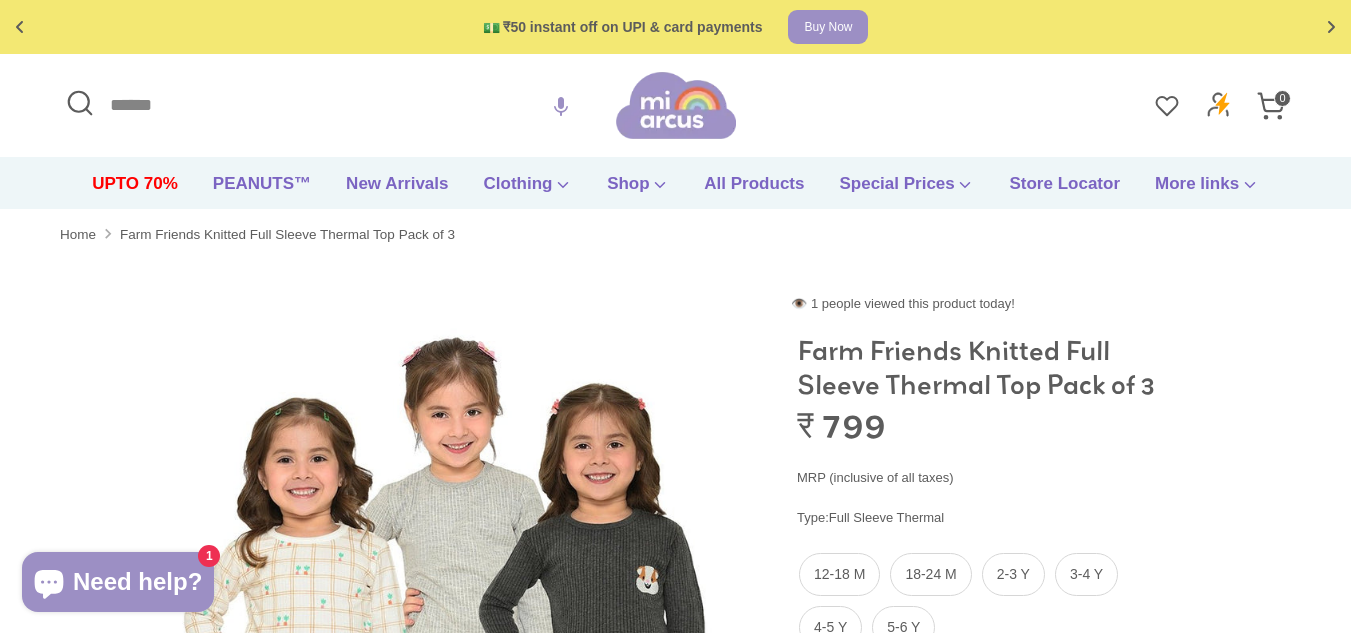 scroll, scrollTop: 0, scrollLeft: 0, axis: both 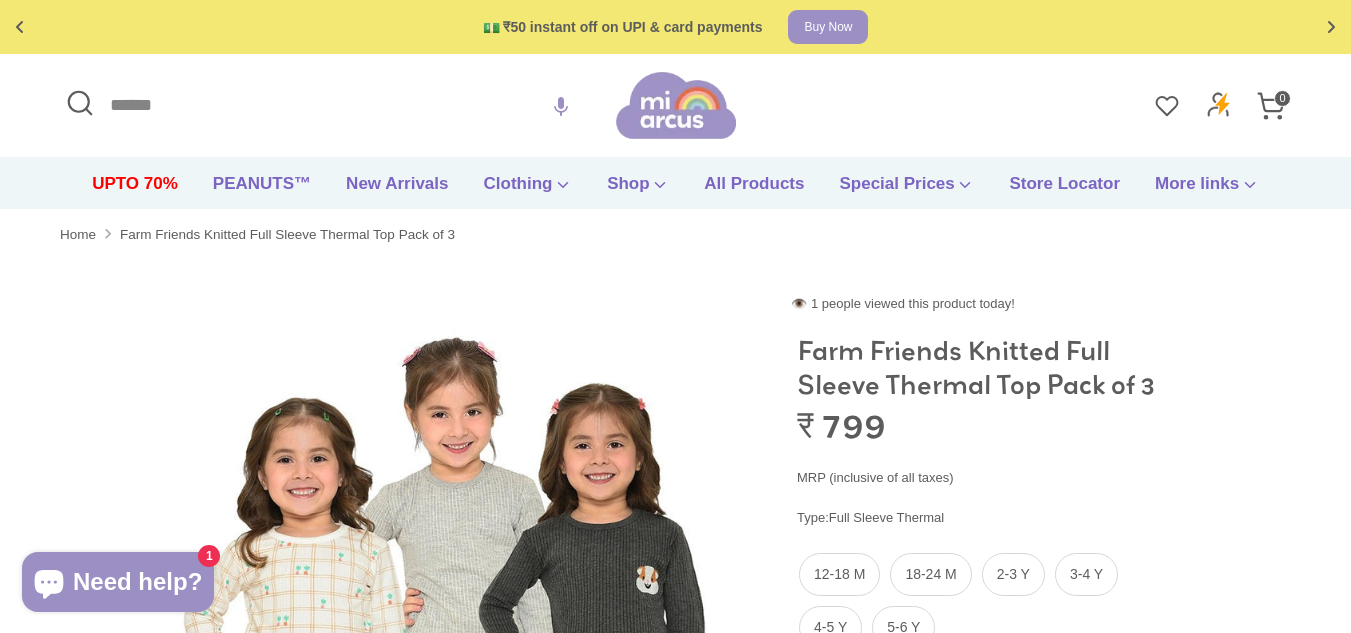 click on "Search" at bounding box center [338, 105] 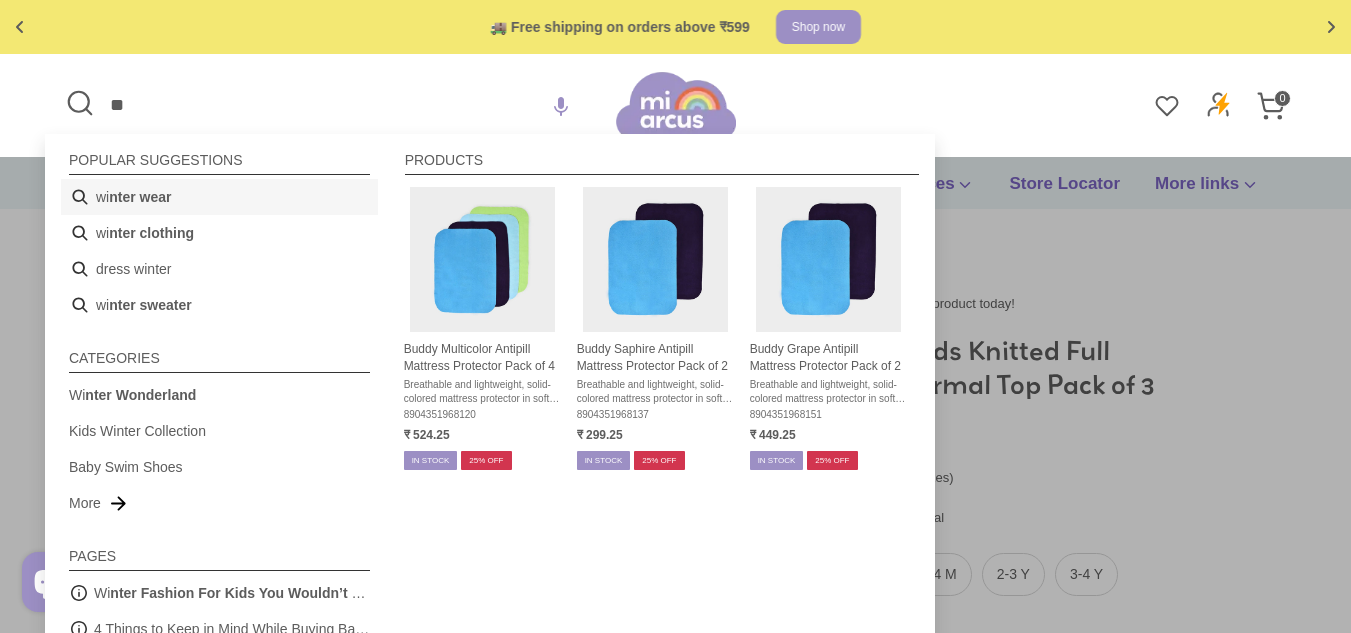 click on "wi nter wear" at bounding box center [219, 197] 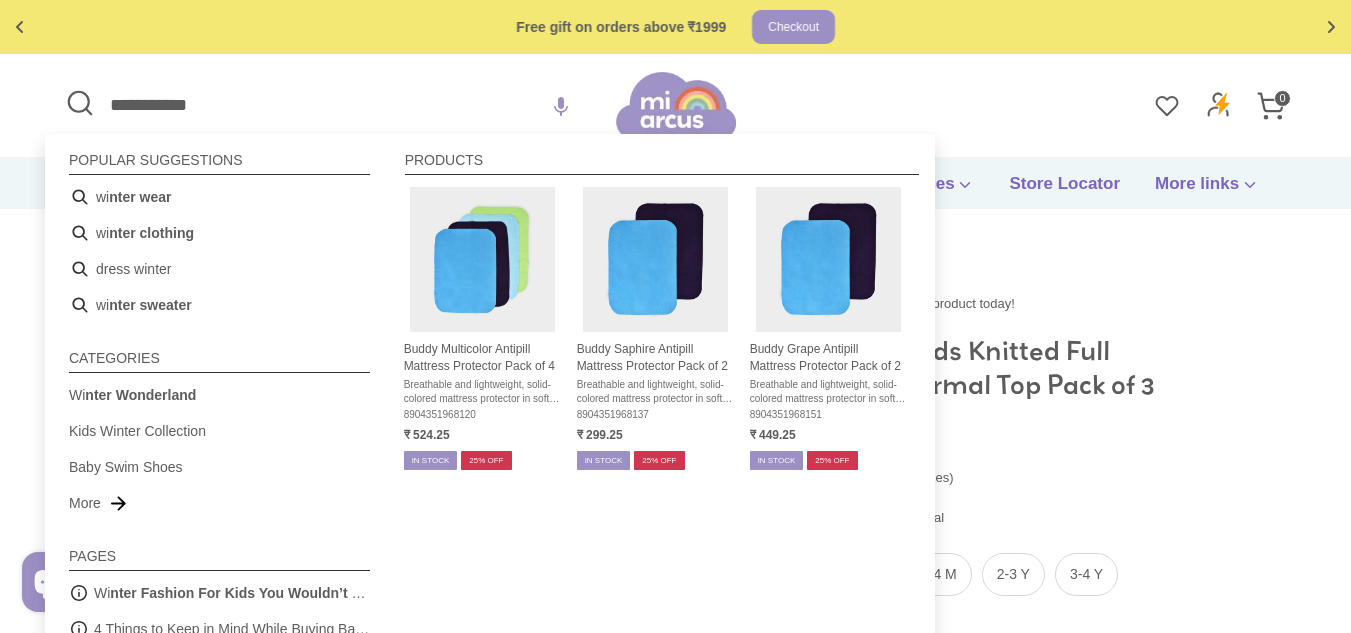 scroll, scrollTop: 6, scrollLeft: 0, axis: vertical 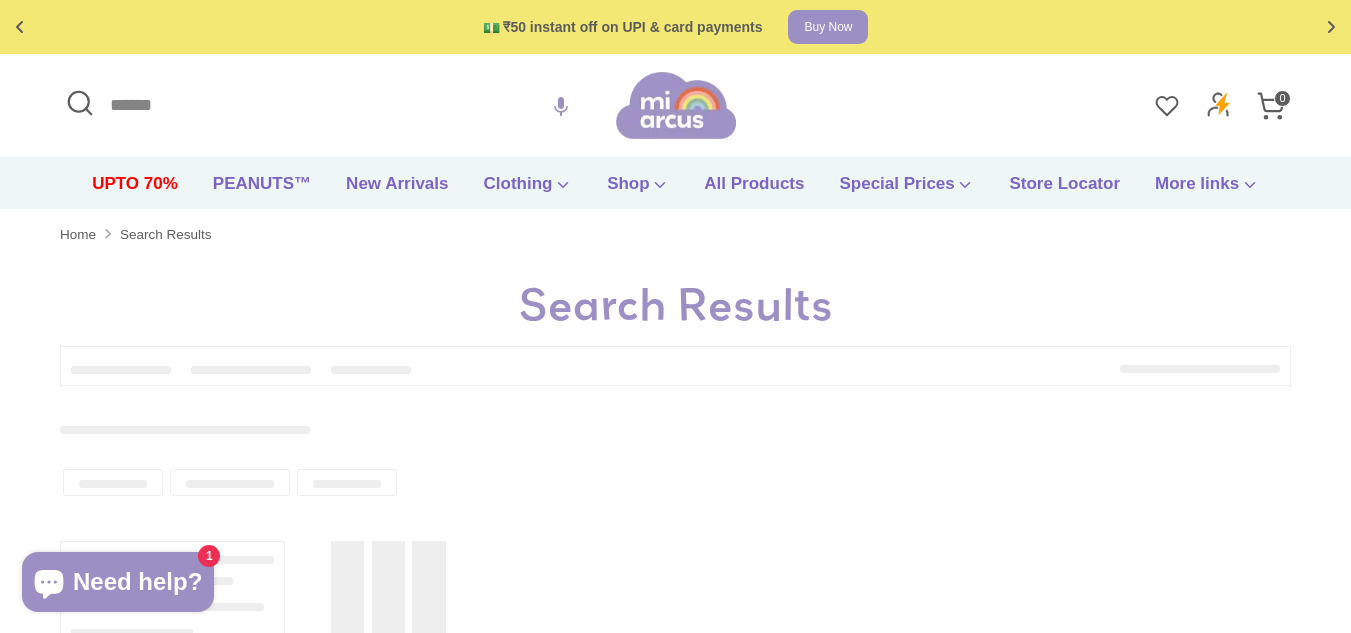 type on "**********" 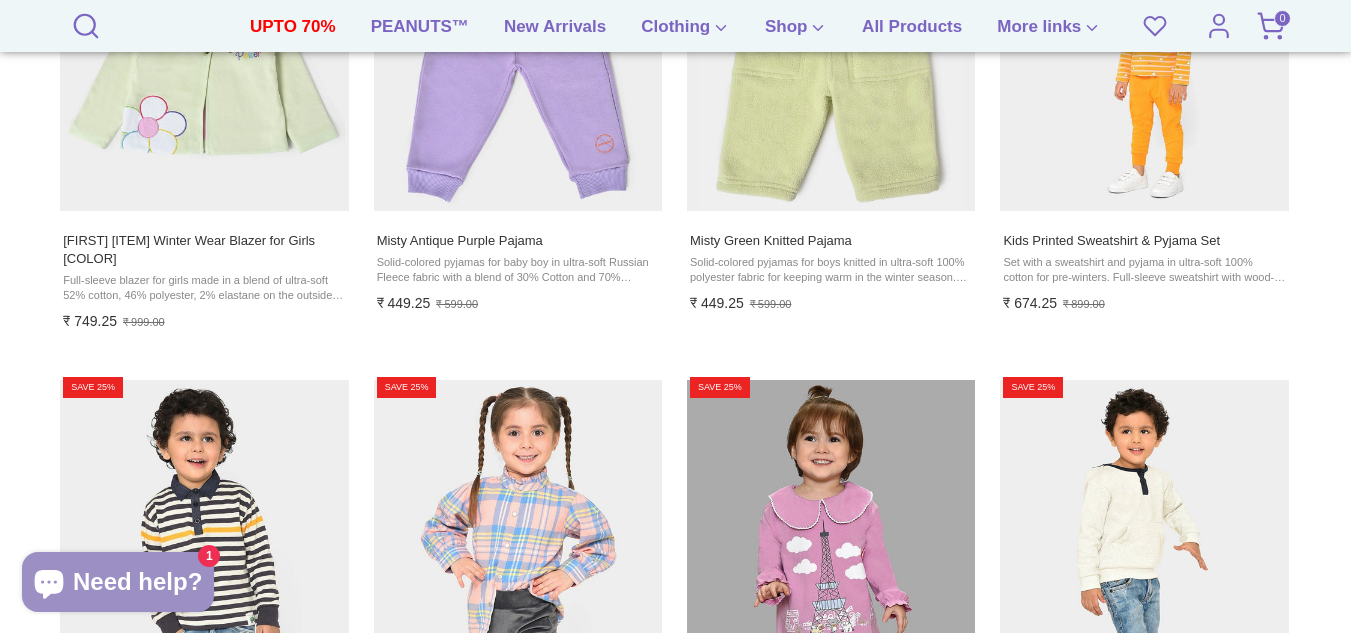 scroll, scrollTop: 600, scrollLeft: 0, axis: vertical 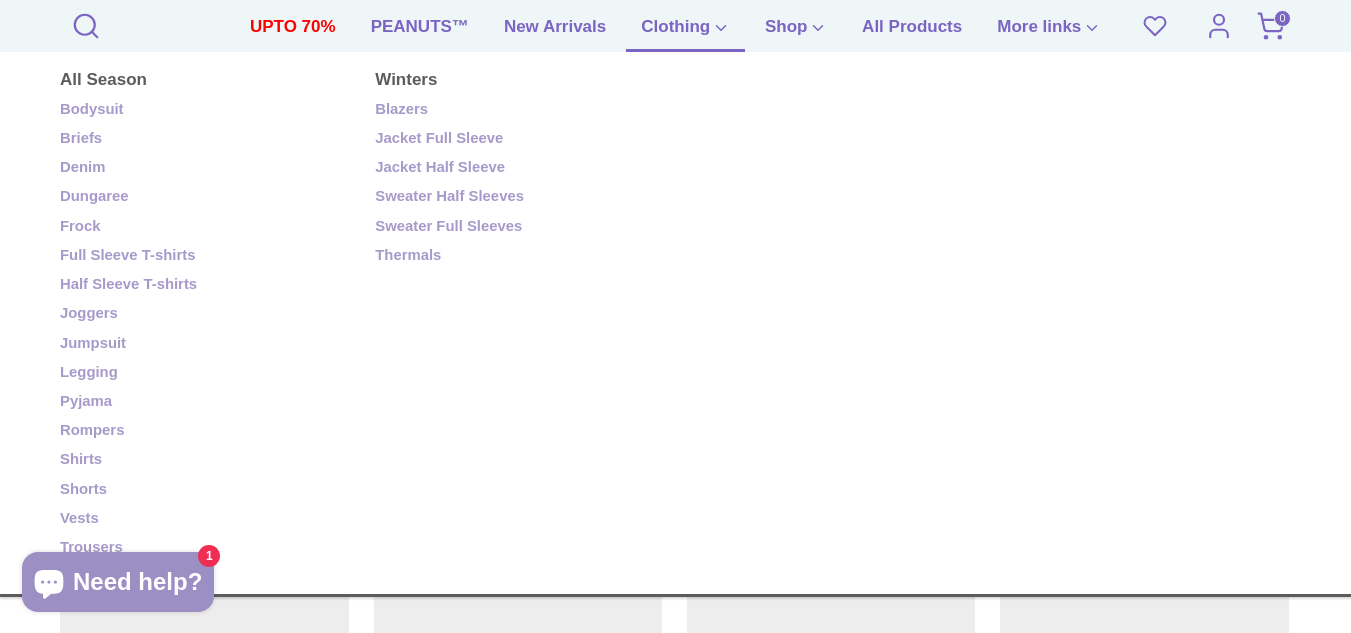 click 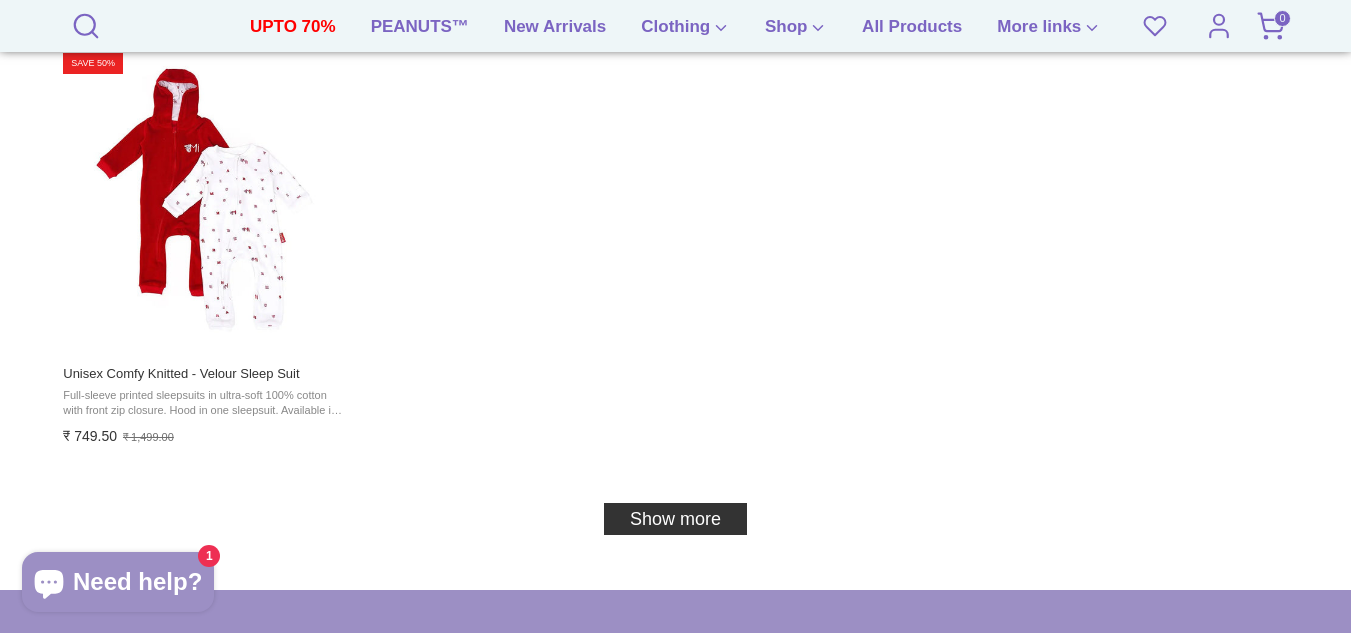 scroll, scrollTop: 18700, scrollLeft: 0, axis: vertical 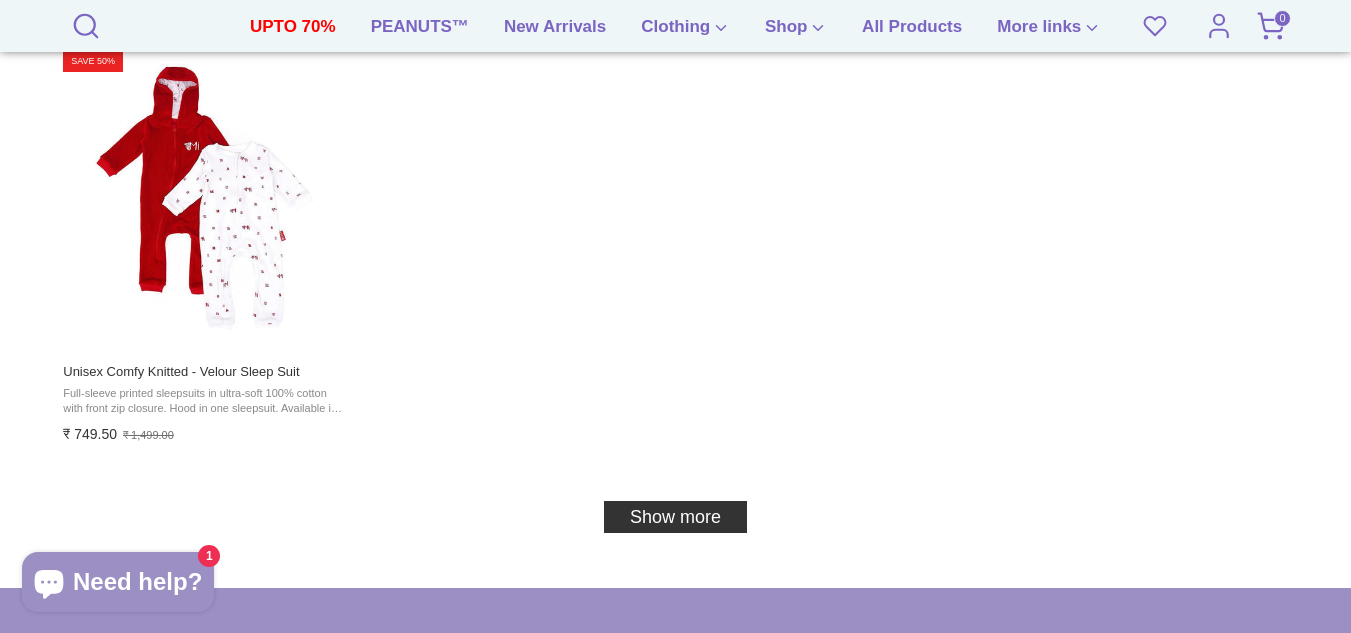 click on "Show more" at bounding box center (675, 517) 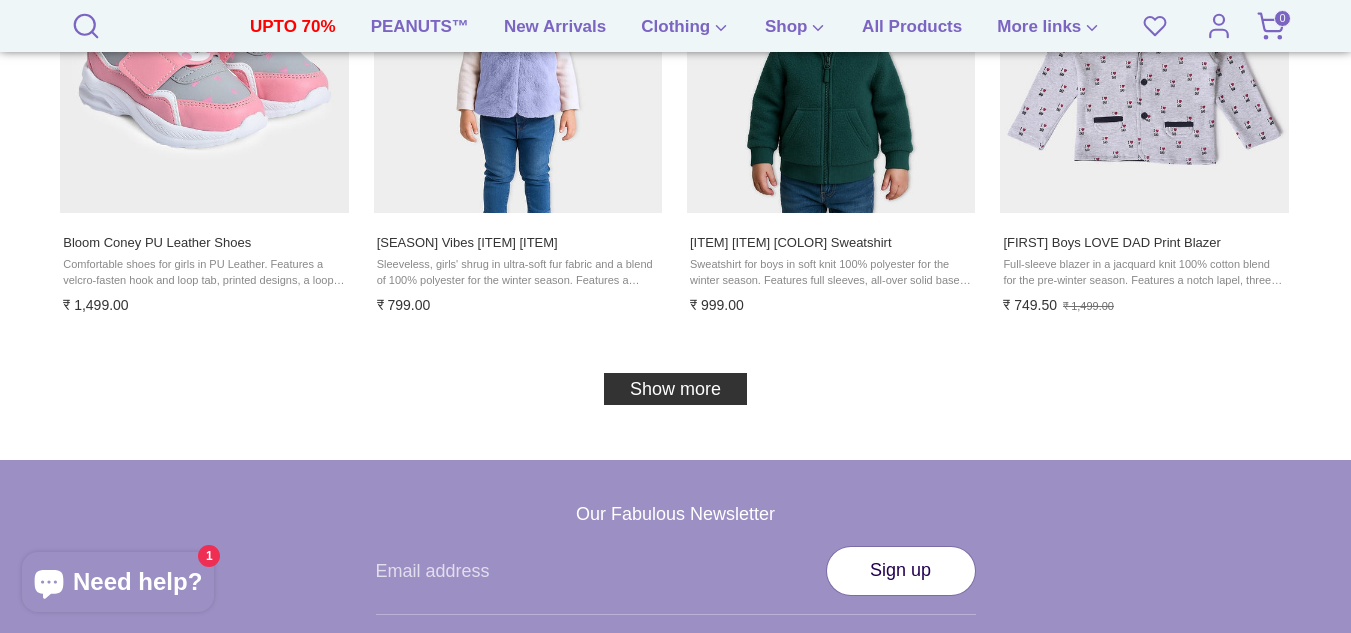 scroll, scrollTop: 20200, scrollLeft: 0, axis: vertical 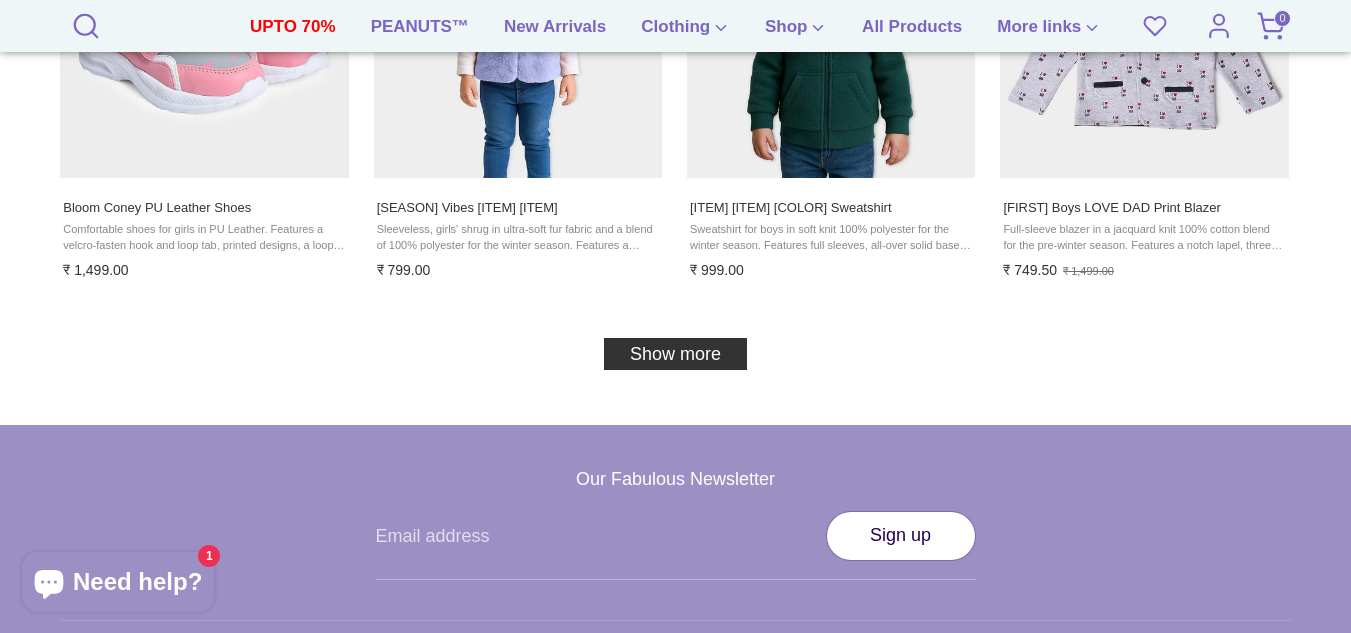 click on "Show more" at bounding box center [675, 354] 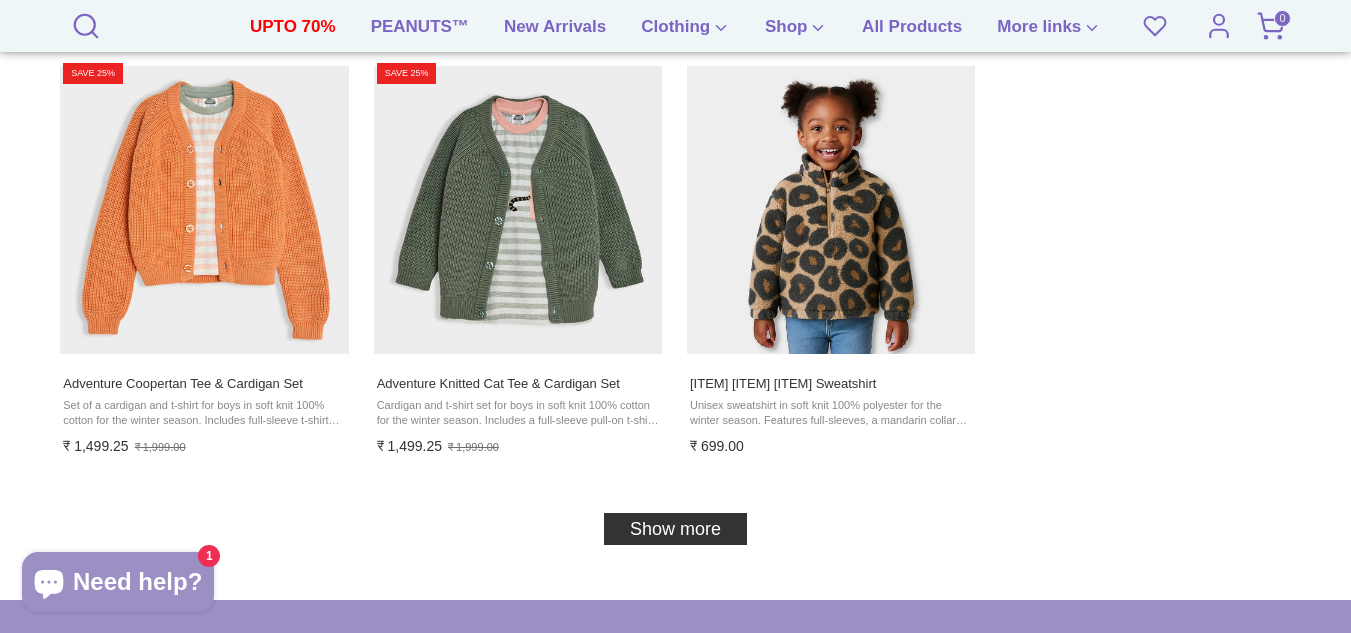 scroll, scrollTop: 21900, scrollLeft: 0, axis: vertical 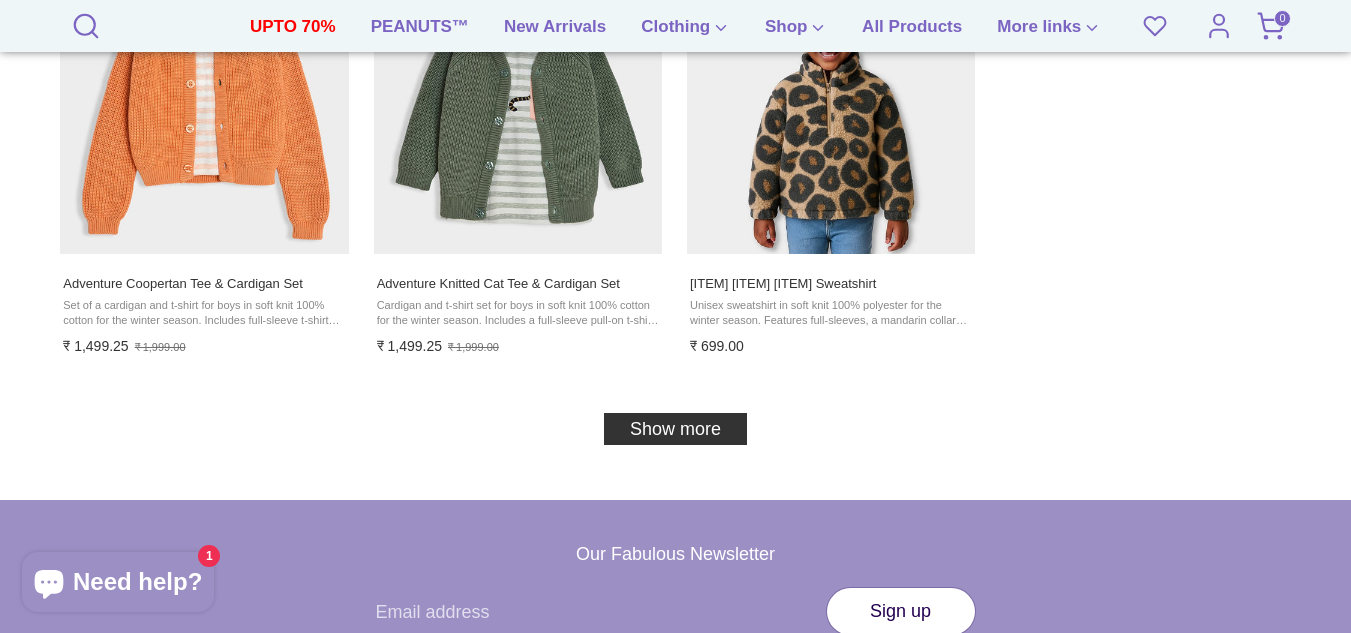 click on "Show more" at bounding box center (675, 429) 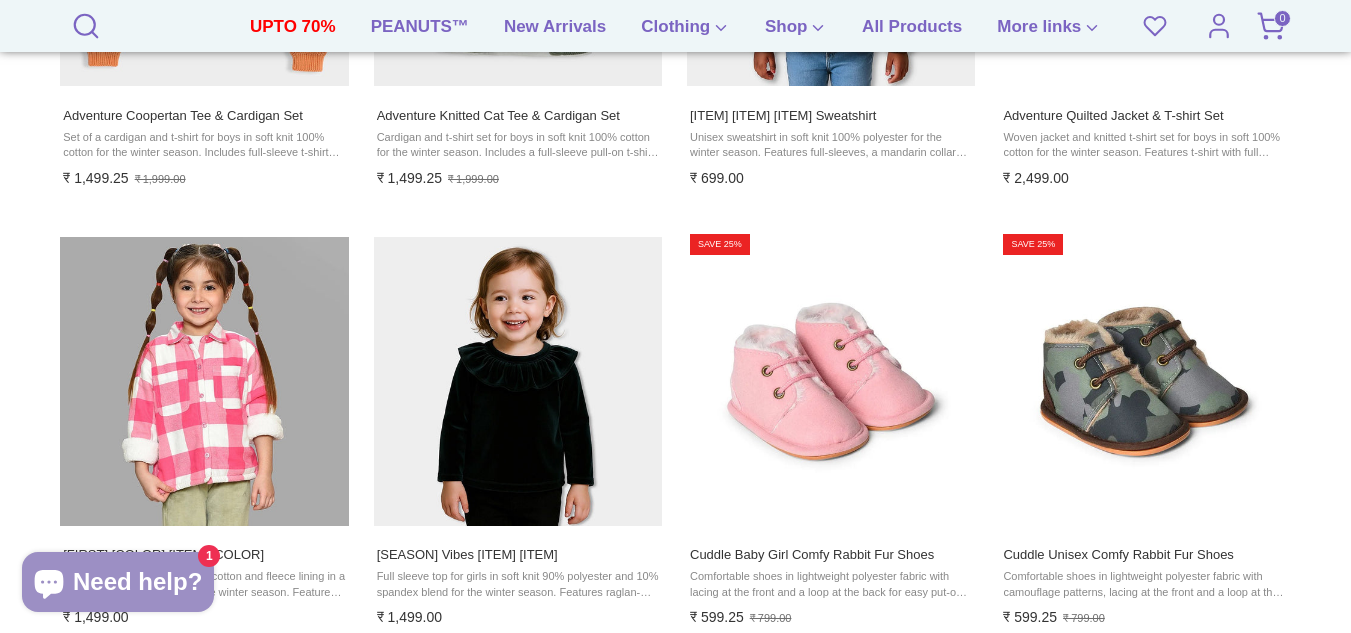 scroll, scrollTop: 22000, scrollLeft: 0, axis: vertical 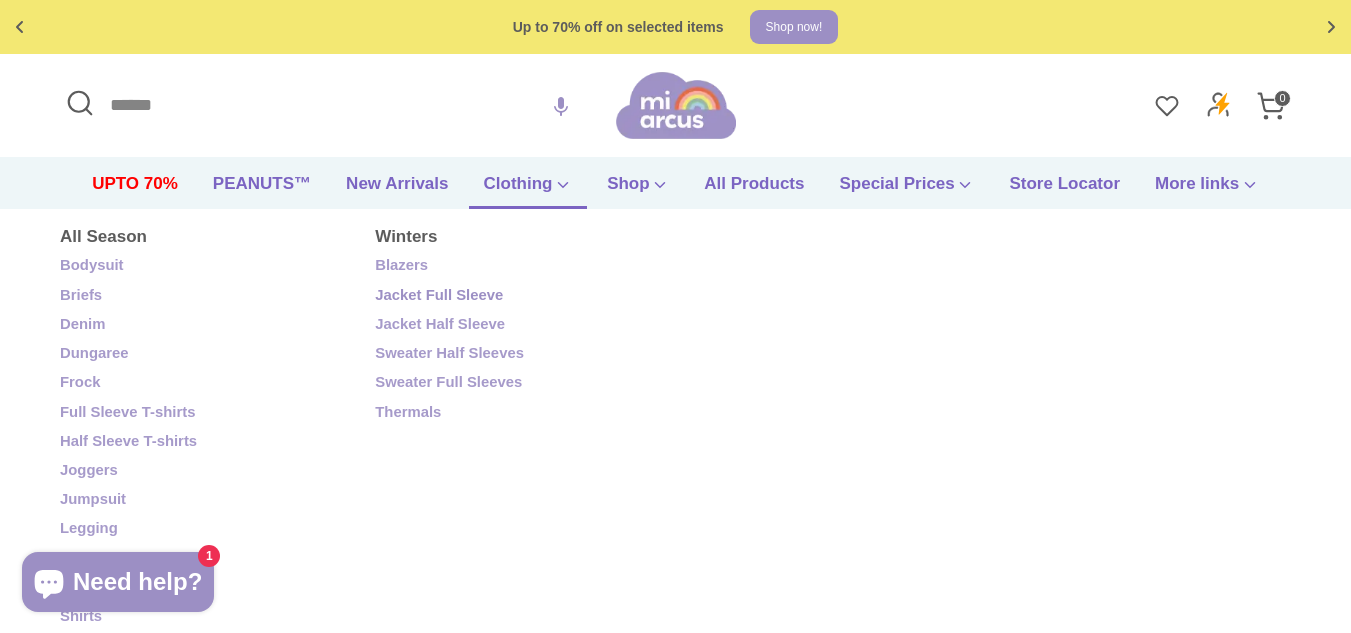 click on "Jacket Full Sleeve" at bounding box center [517, 296] 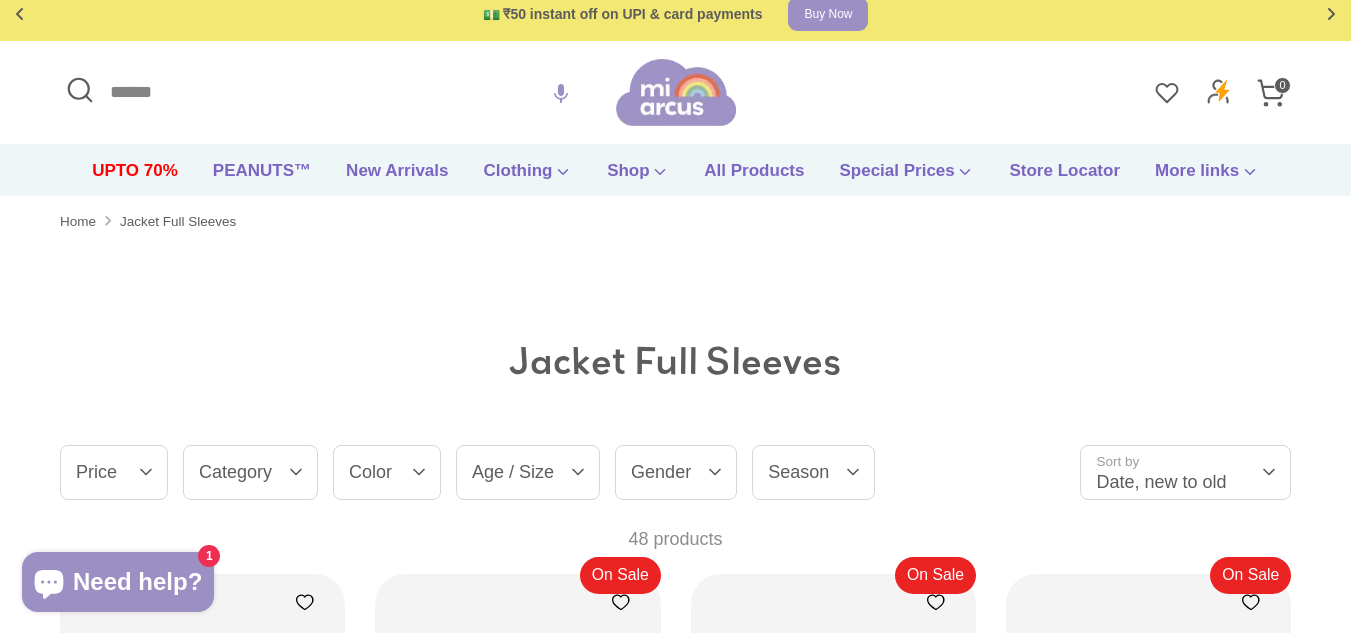 scroll, scrollTop: 200, scrollLeft: 0, axis: vertical 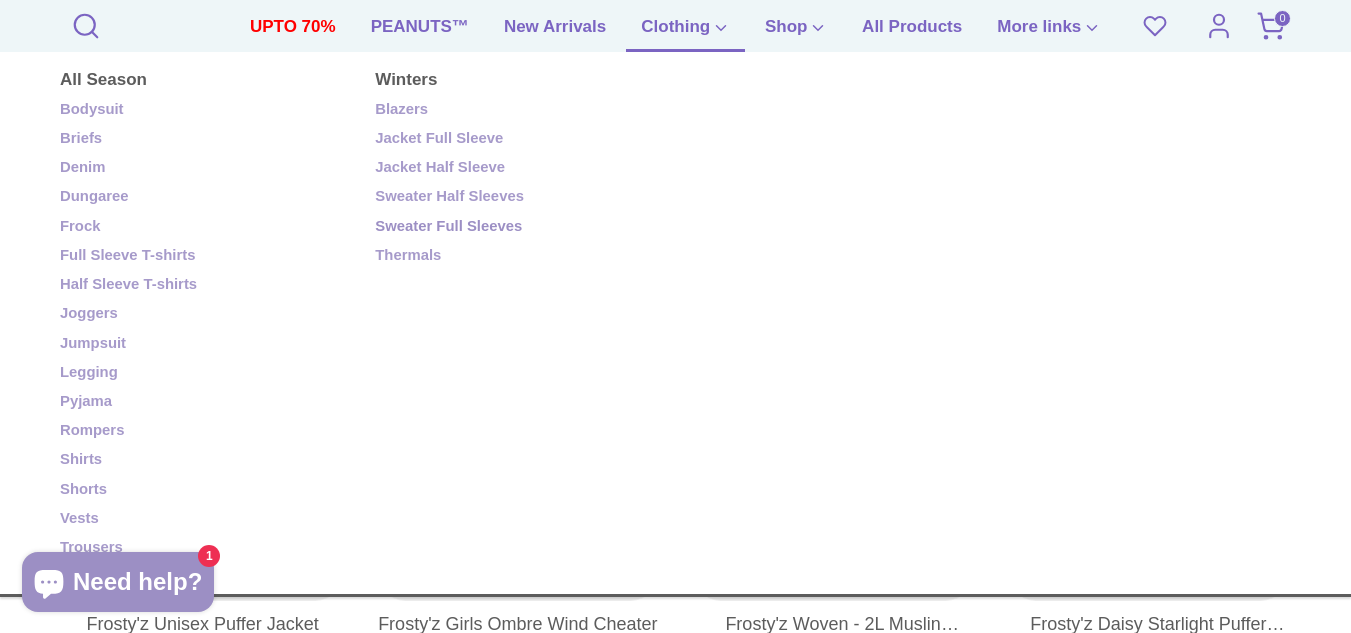 click on "Sweater Full Sleeves" at bounding box center [517, 227] 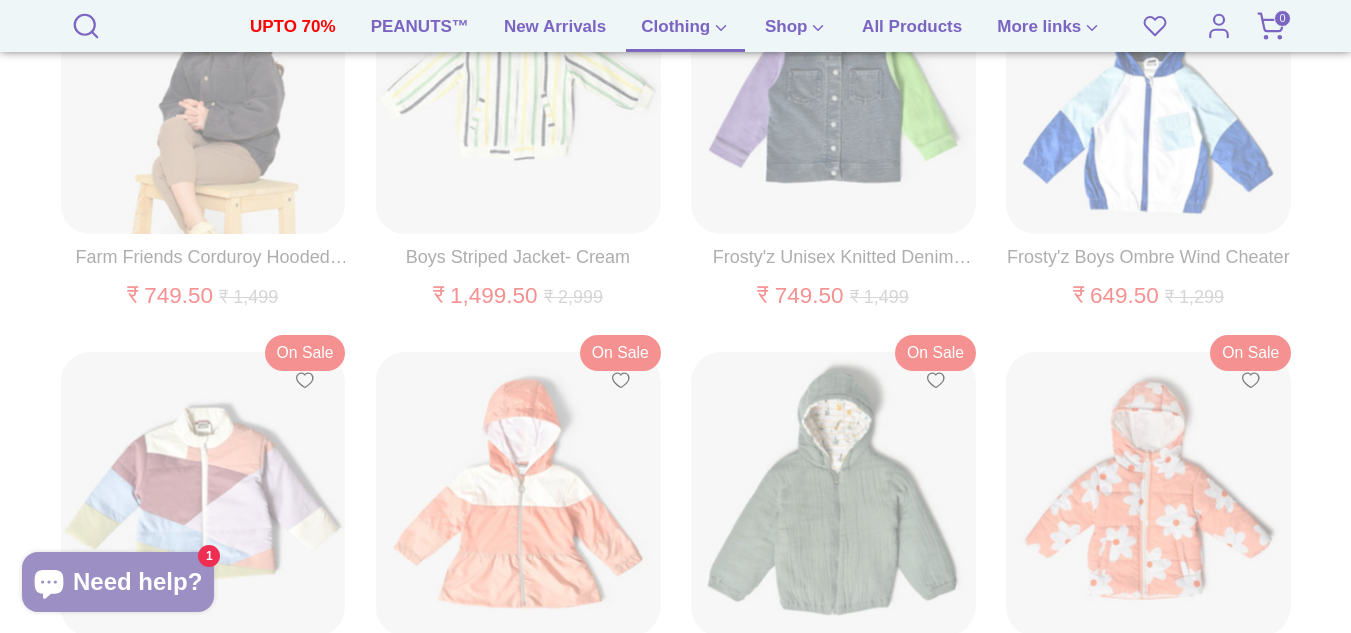 scroll, scrollTop: 3231, scrollLeft: 0, axis: vertical 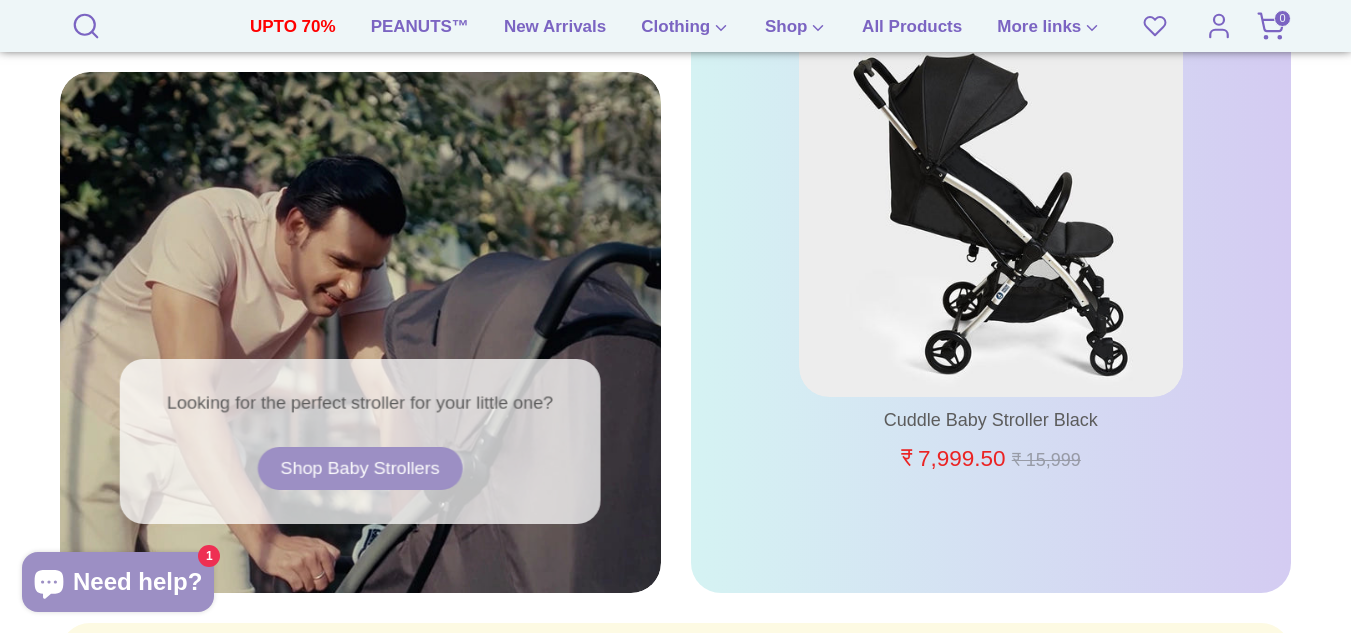 click at bounding box center (360, 332) 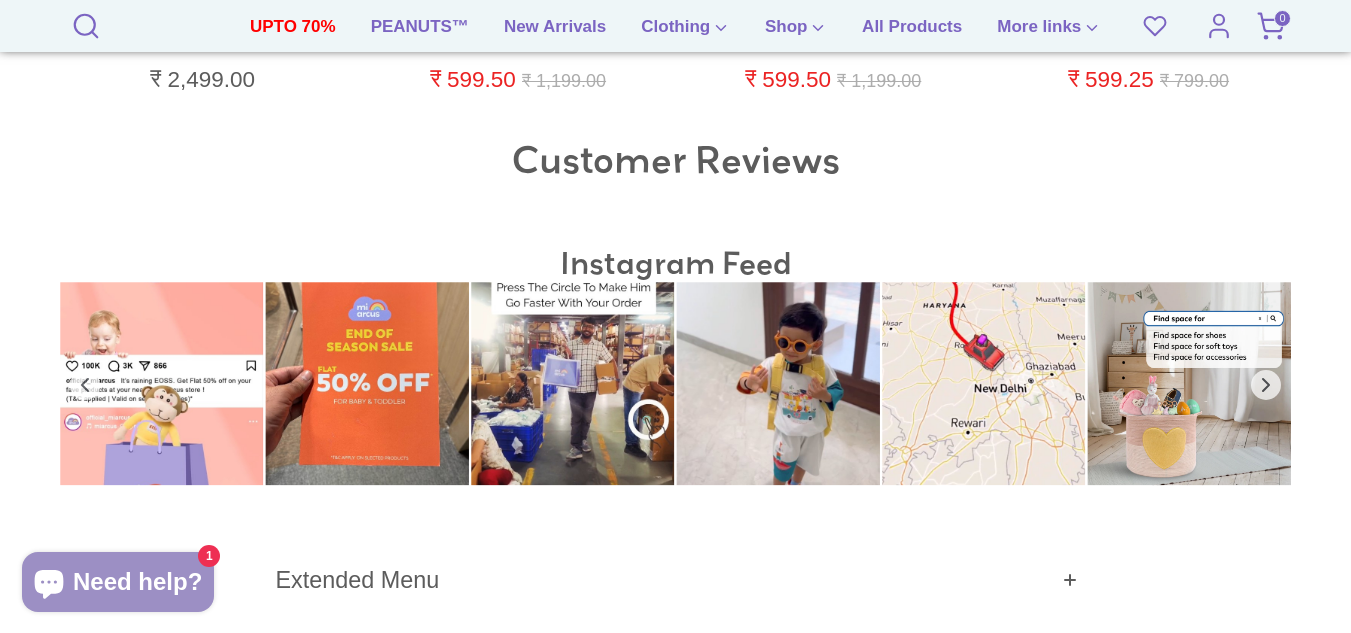 scroll, scrollTop: 6700, scrollLeft: 0, axis: vertical 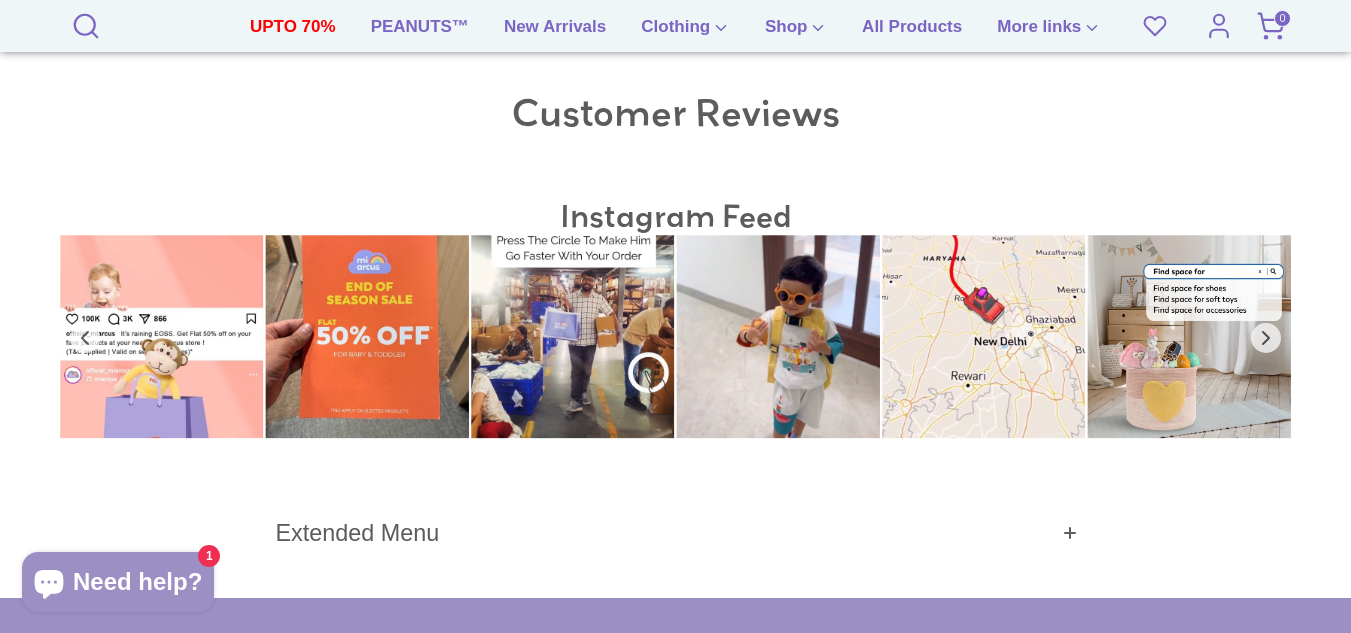 click at bounding box center (366, 336) 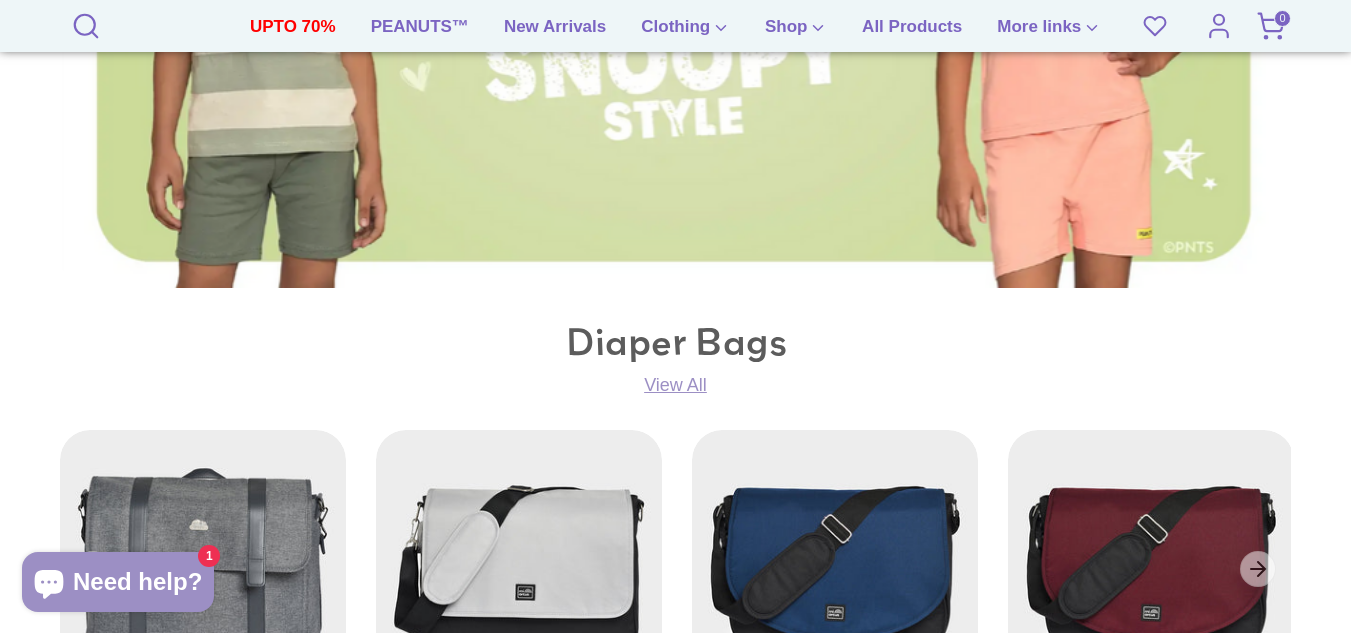 scroll, scrollTop: 400, scrollLeft: 0, axis: vertical 